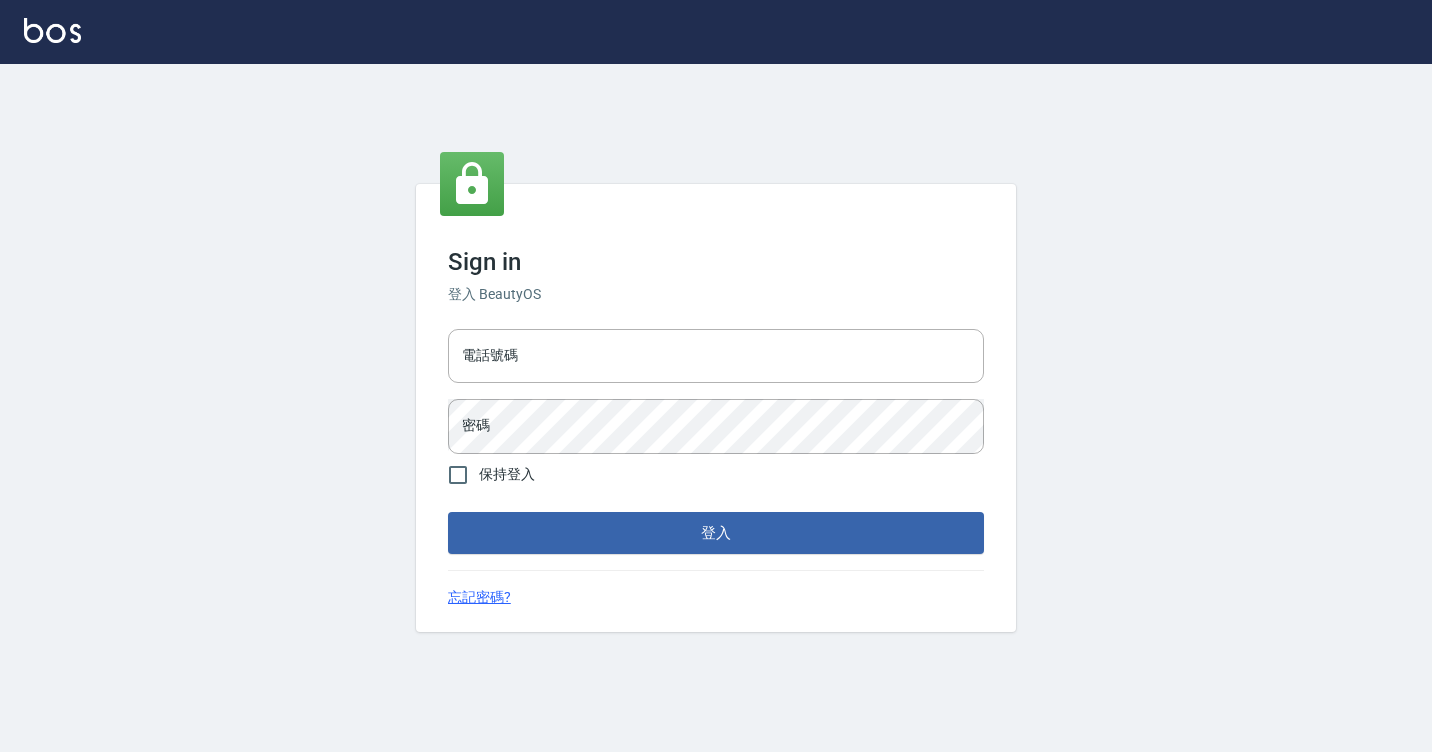 scroll, scrollTop: 0, scrollLeft: 0, axis: both 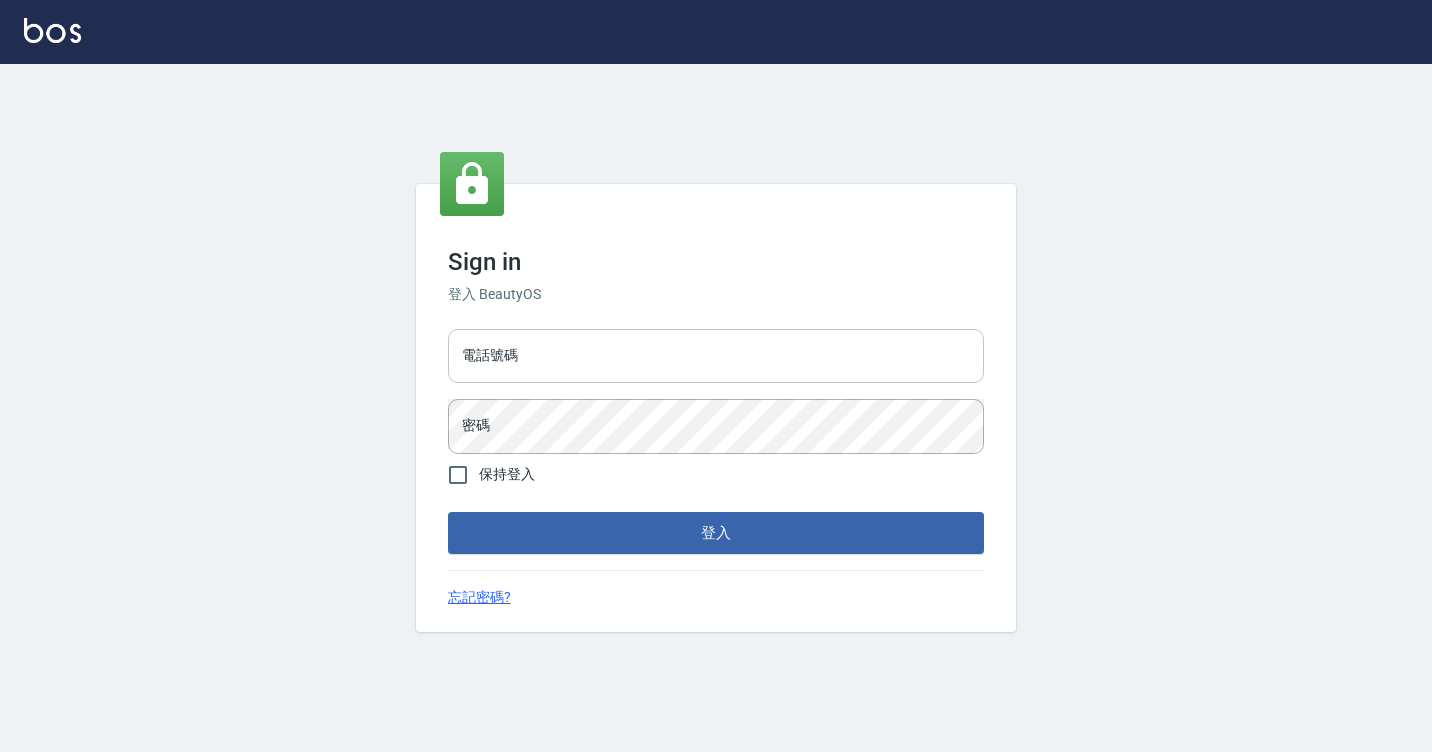 click on "電話號碼" at bounding box center [716, 356] 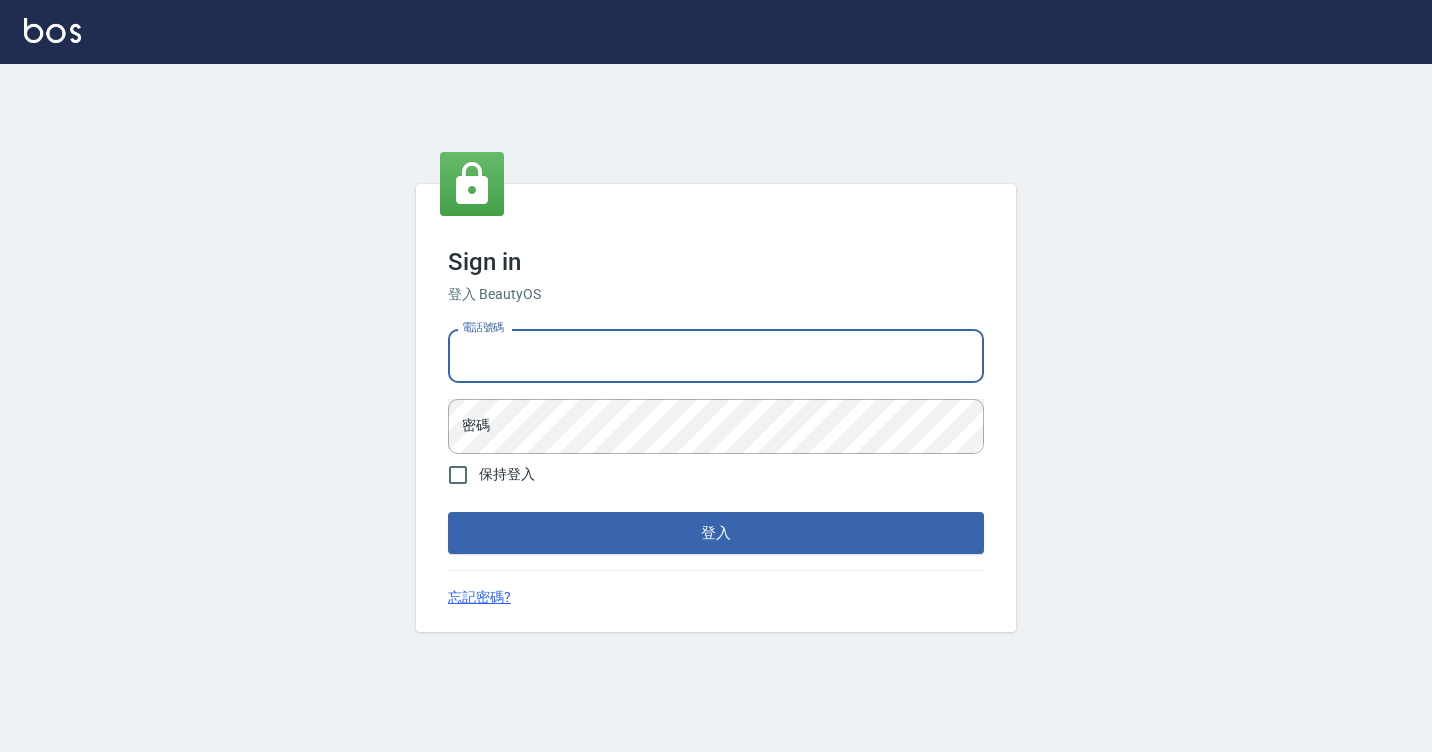 type on "7812080" 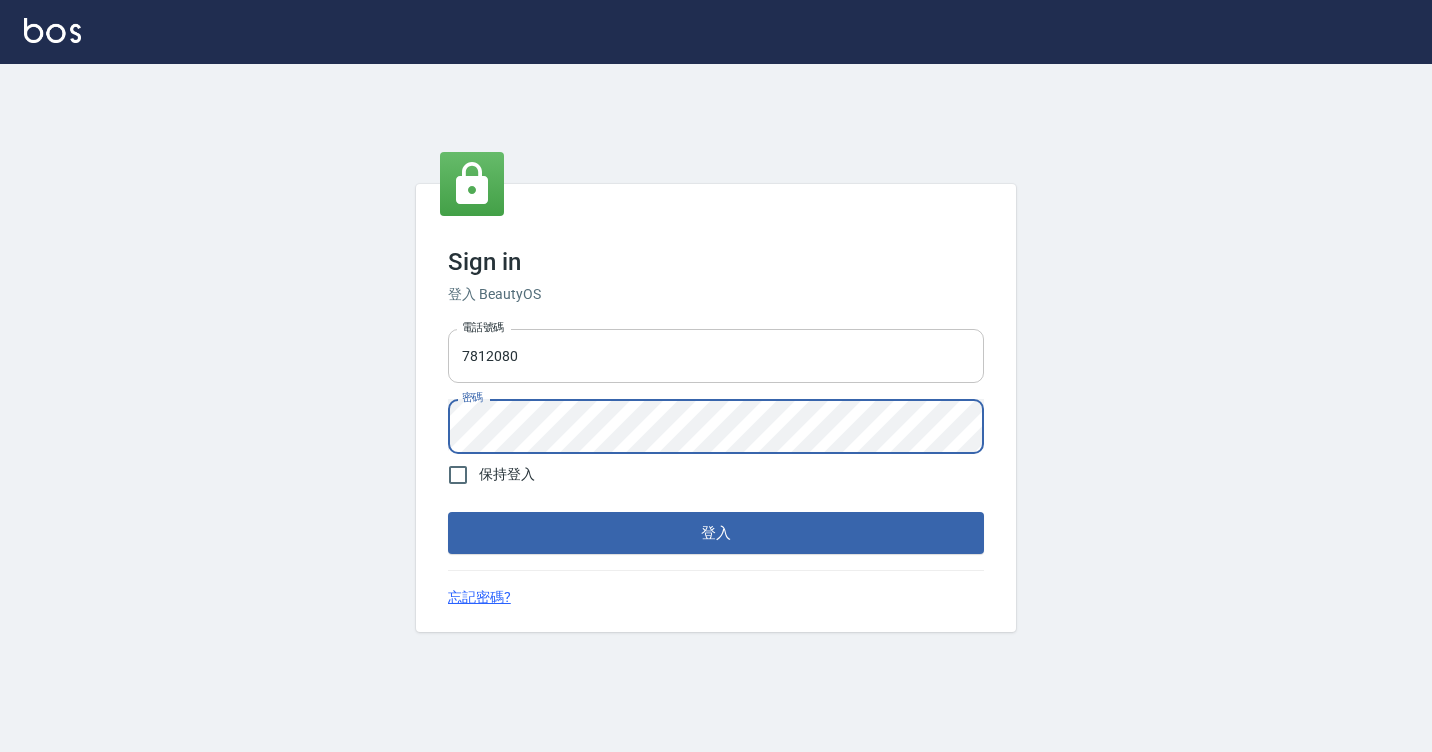 click on "登入" at bounding box center (716, 533) 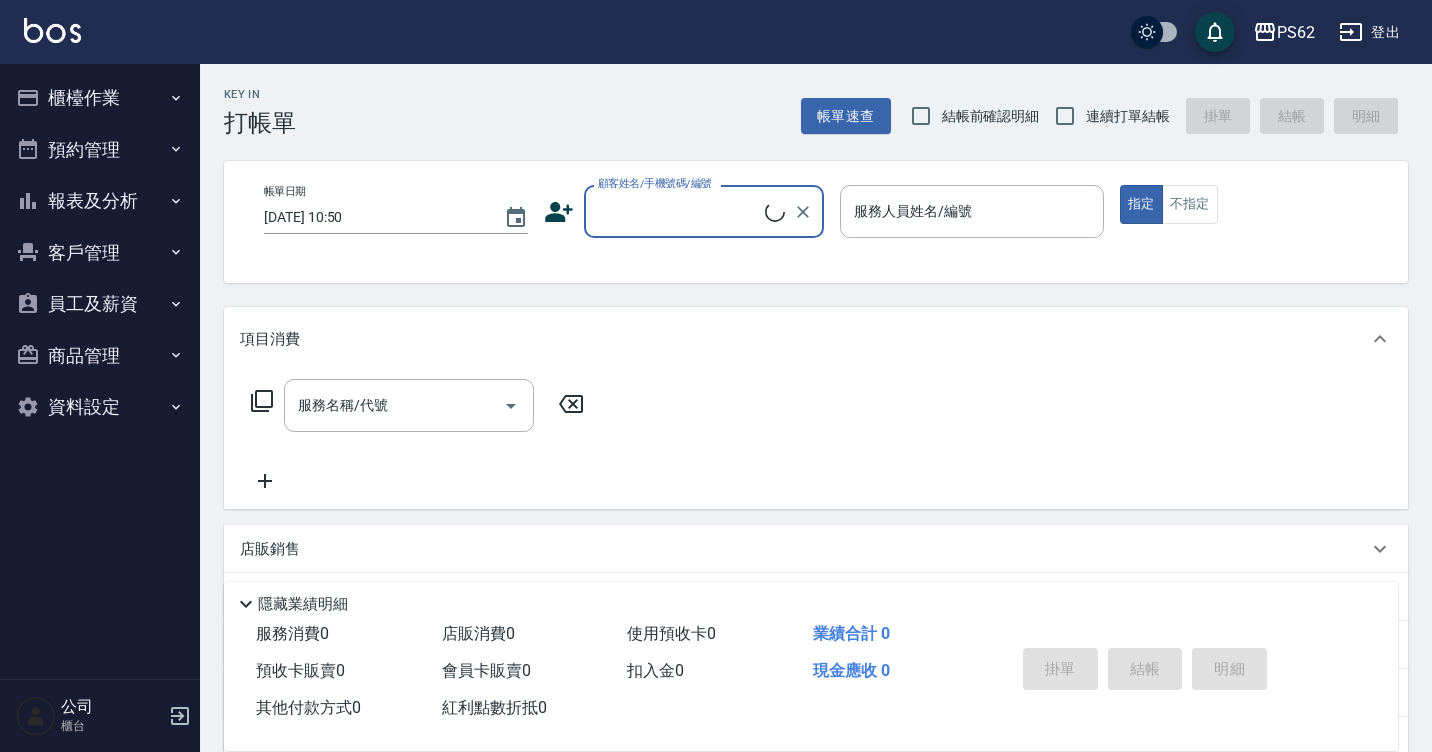 click on "櫃檯作業 打帳單 帳單列表 掛單列表 營業儀表板 現金收支登錄 材料自購登錄 每日結帳 排班表 掃碼打卡 預約管理 預約管理 單日預約紀錄 單週預約紀錄 報表及分析 報表目錄 店家日報表 互助日報表 互助排行榜 全店業績分析表 設計師日報表 設計師業績分析表 設計師業績月報表 設計師排行榜 每日收支明細 收支分類明細表 客戶管理 客戶列表 卡券管理 入金管理 員工及薪資 員工列表 商品管理 商品分類設定 商品列表 資料設定 服務項目設定" at bounding box center [100, 252] 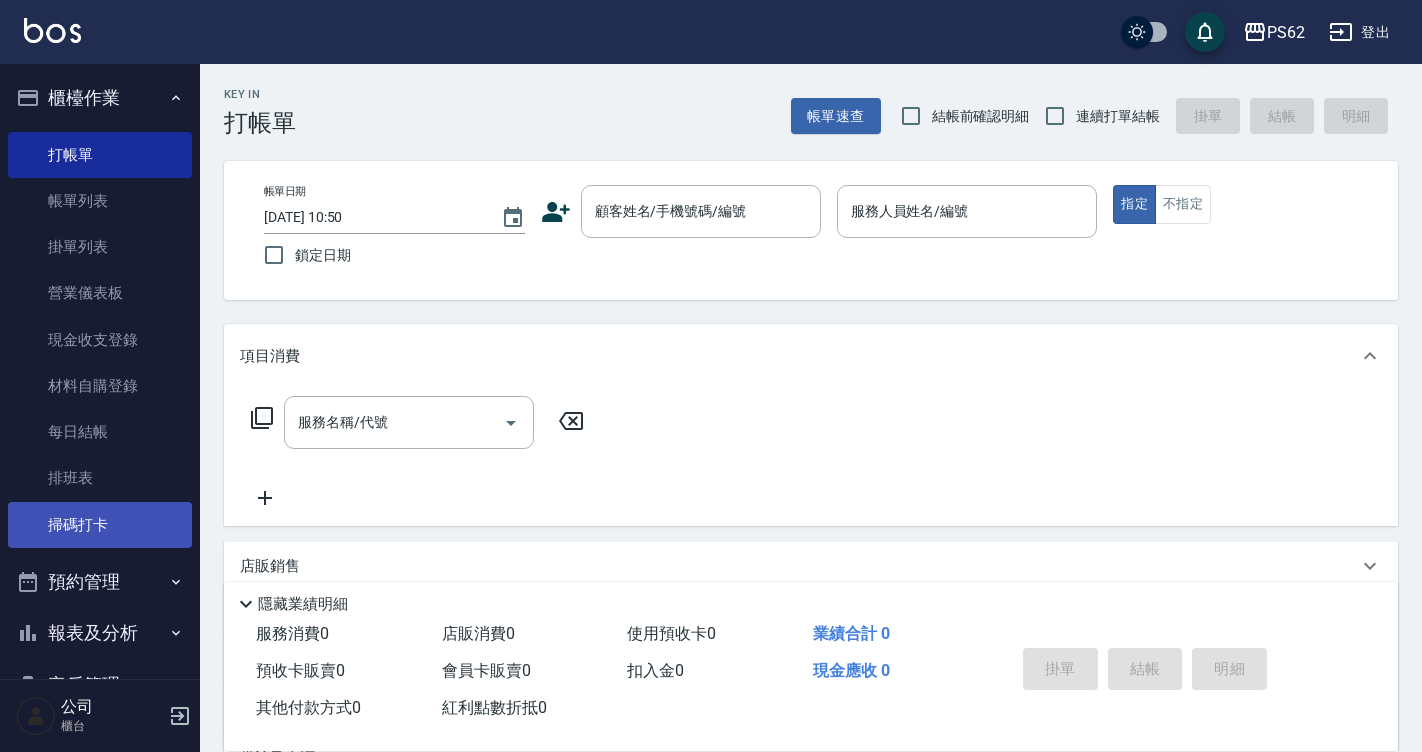 click on "掃碼打卡" at bounding box center (100, 525) 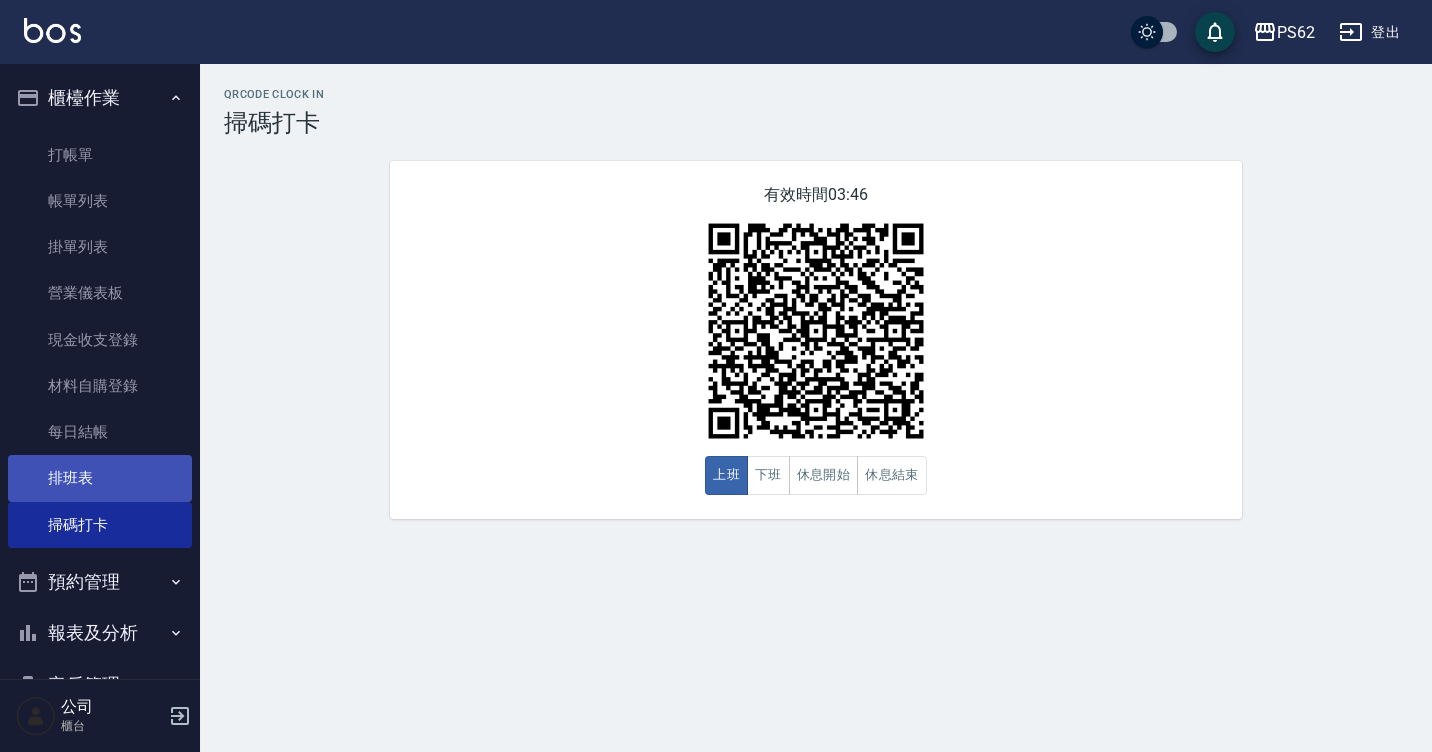 click on "排班表" at bounding box center [100, 478] 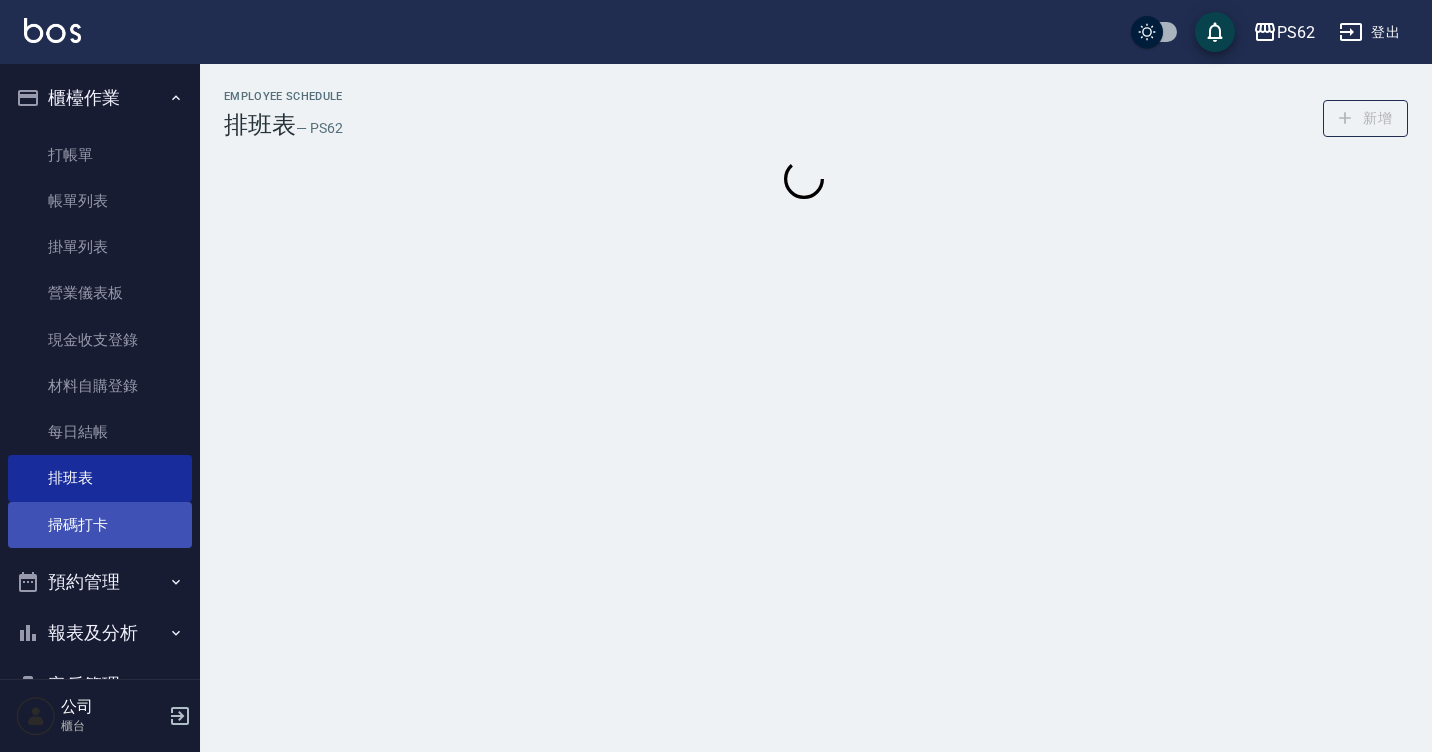 click on "掃碼打卡" at bounding box center (100, 525) 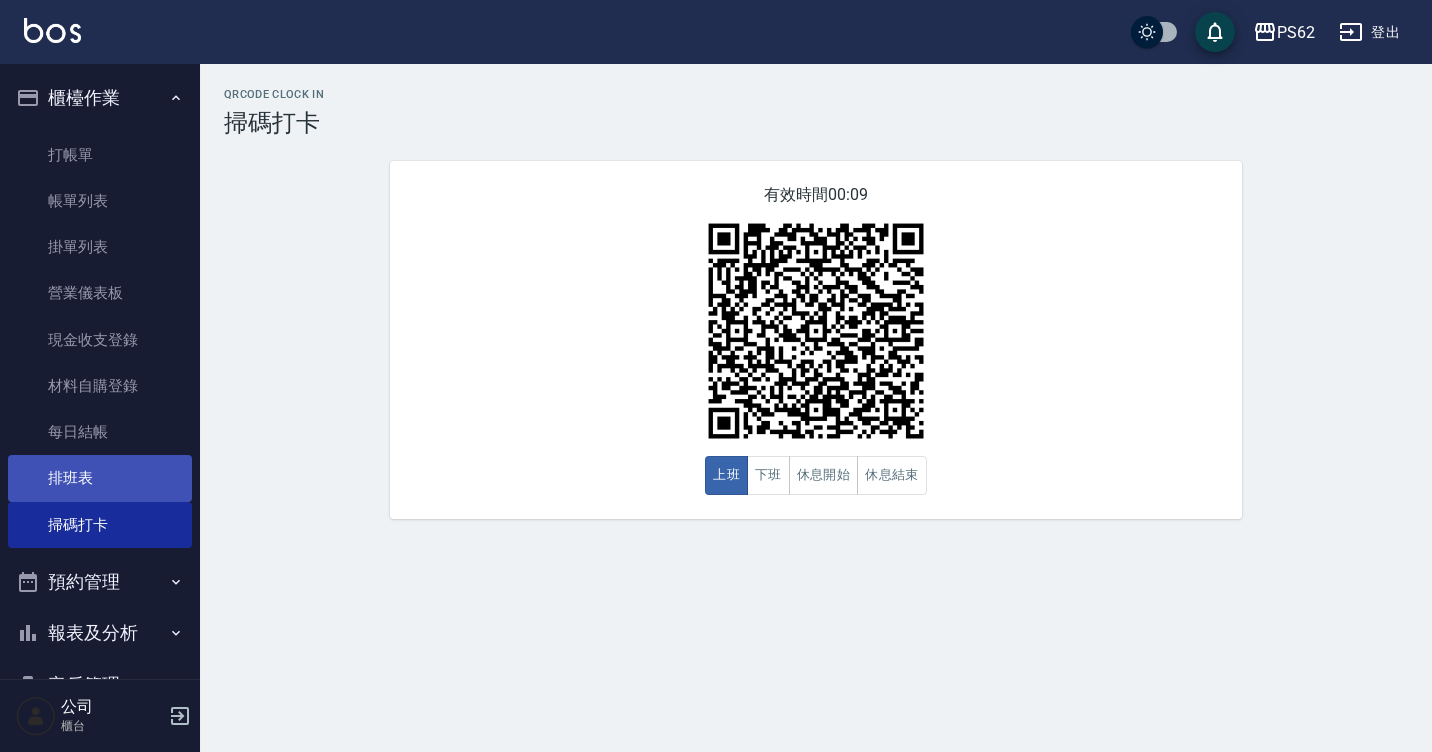 click on "排班表" at bounding box center [100, 478] 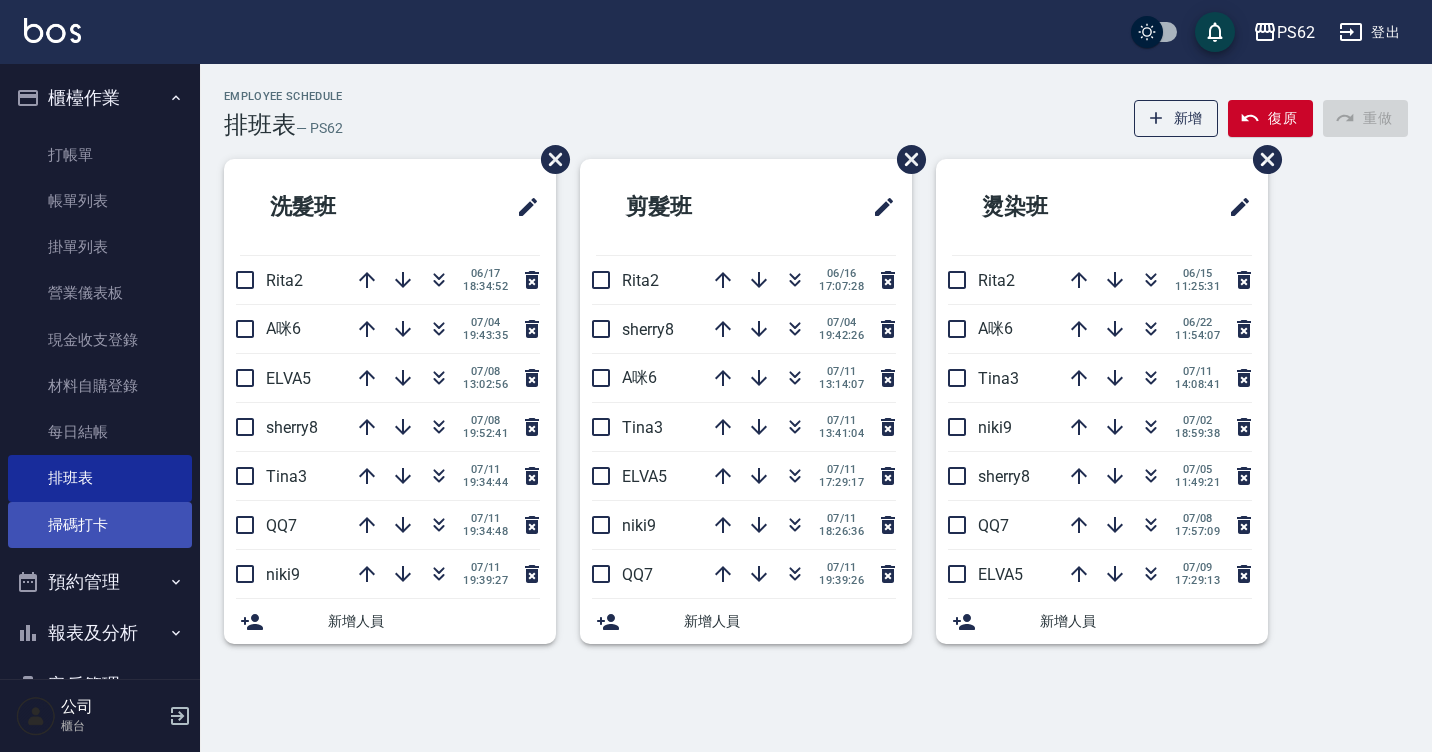 click on "掃碼打卡" at bounding box center [100, 525] 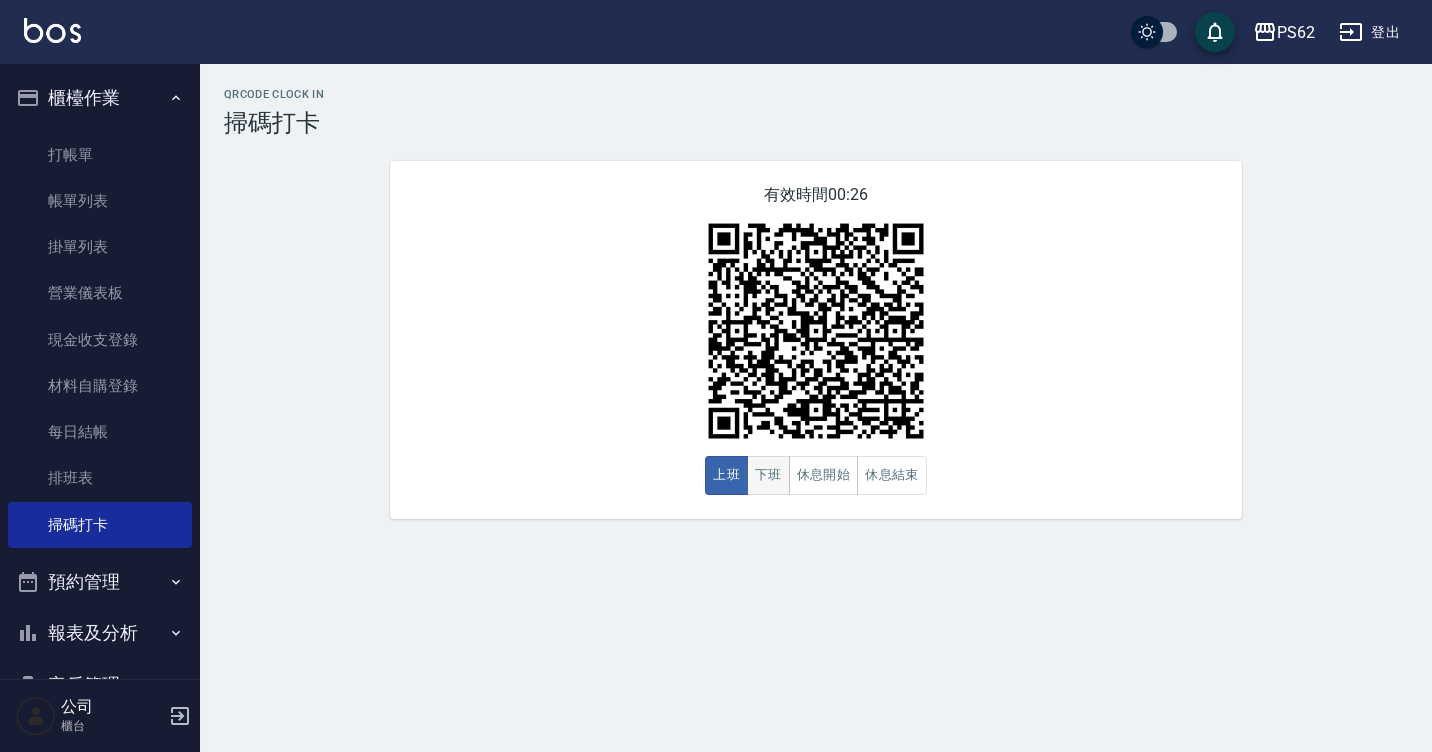 scroll, scrollTop: 210, scrollLeft: 0, axis: vertical 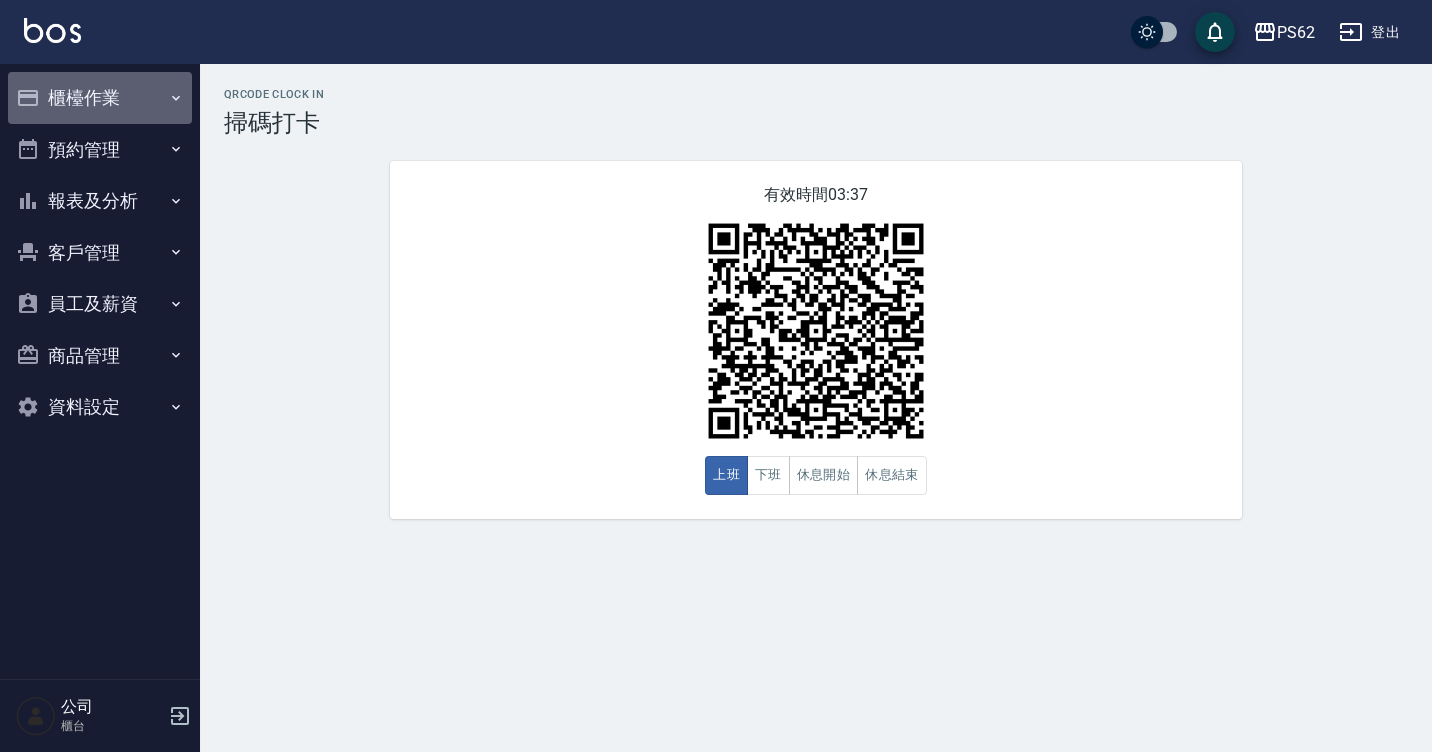 click on "櫃檯作業" at bounding box center [100, 98] 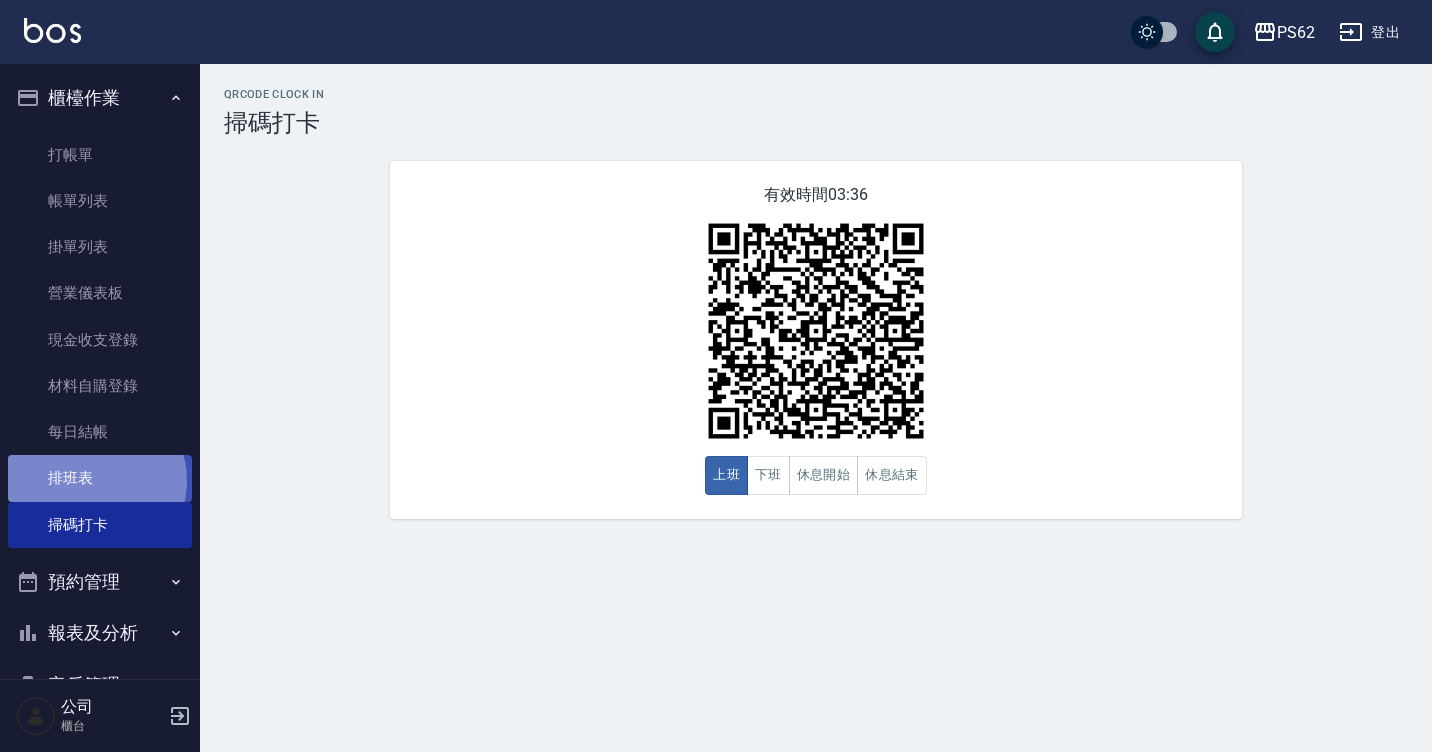 click on "排班表" at bounding box center [100, 478] 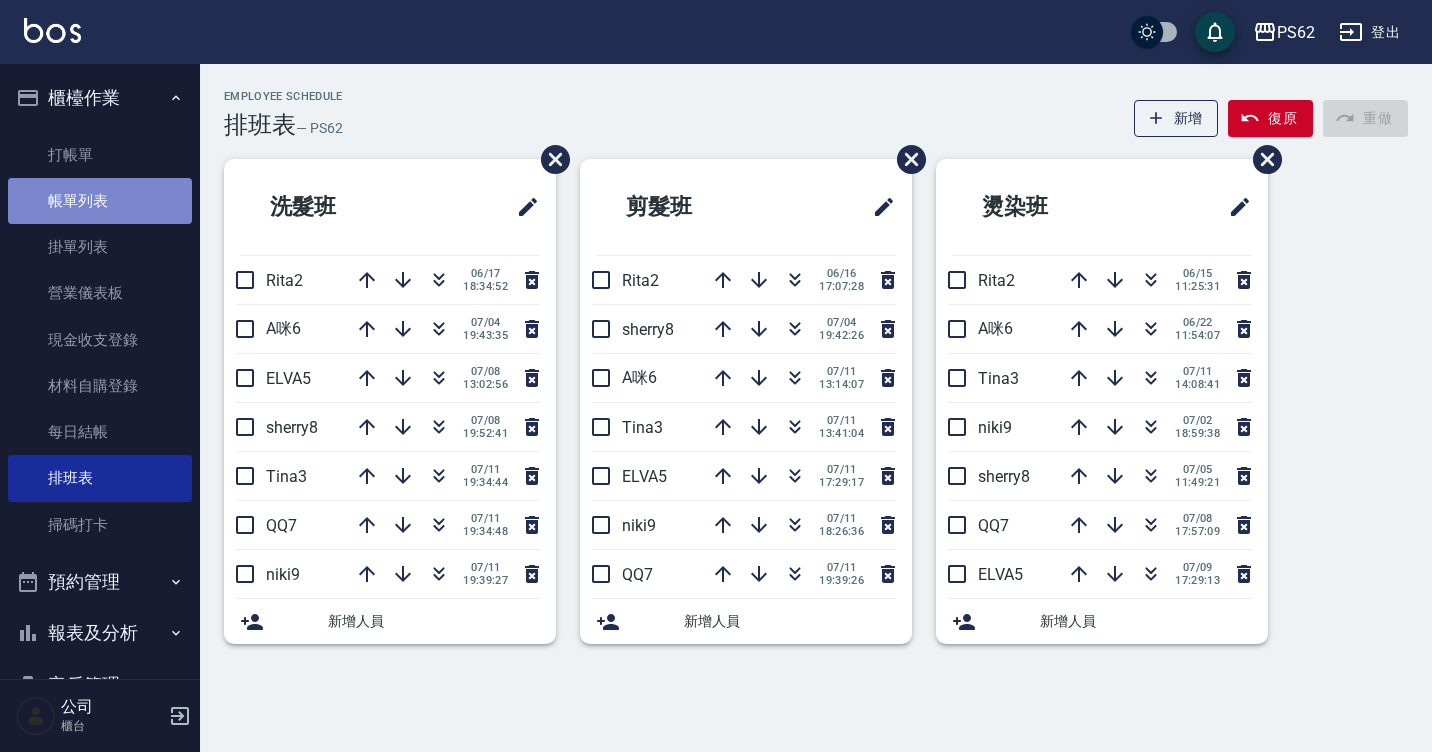 click on "帳單列表" at bounding box center (100, 201) 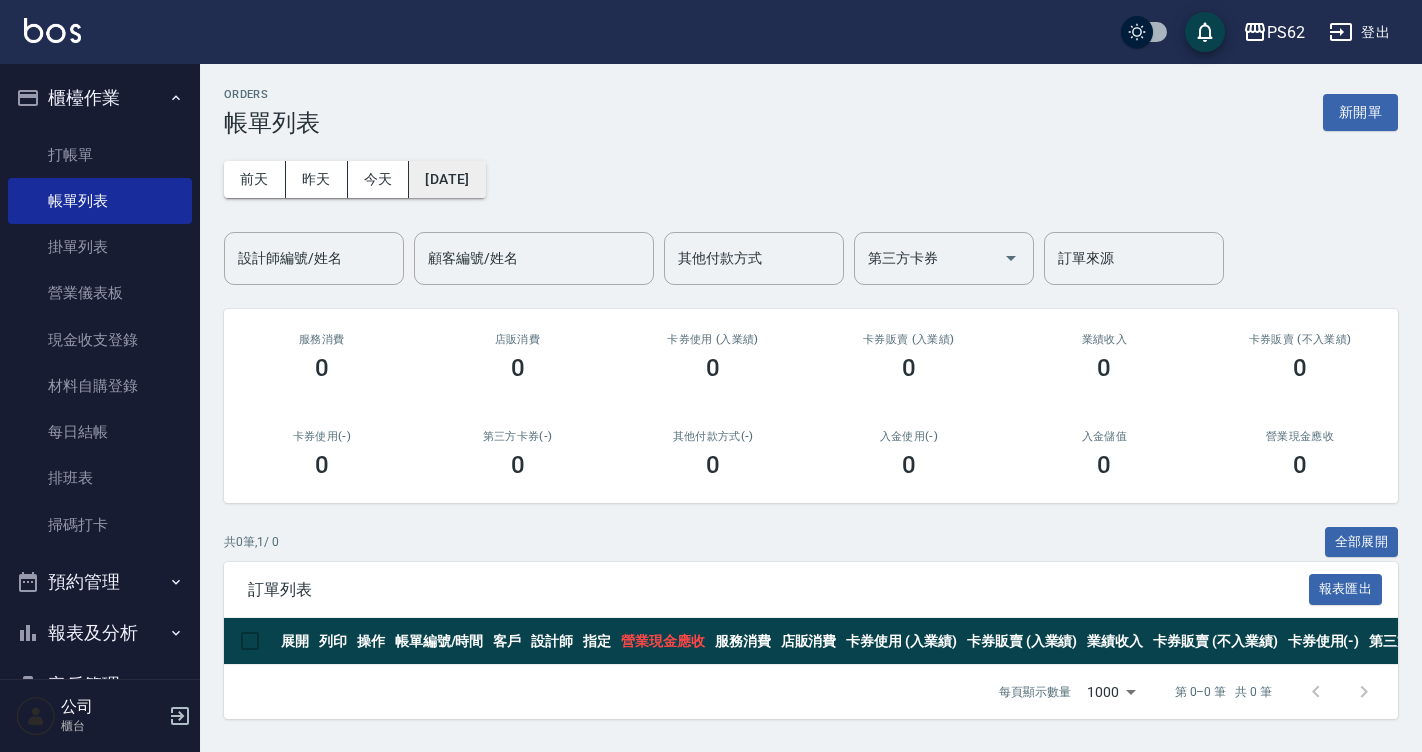 click on "[DATE]" at bounding box center (447, 179) 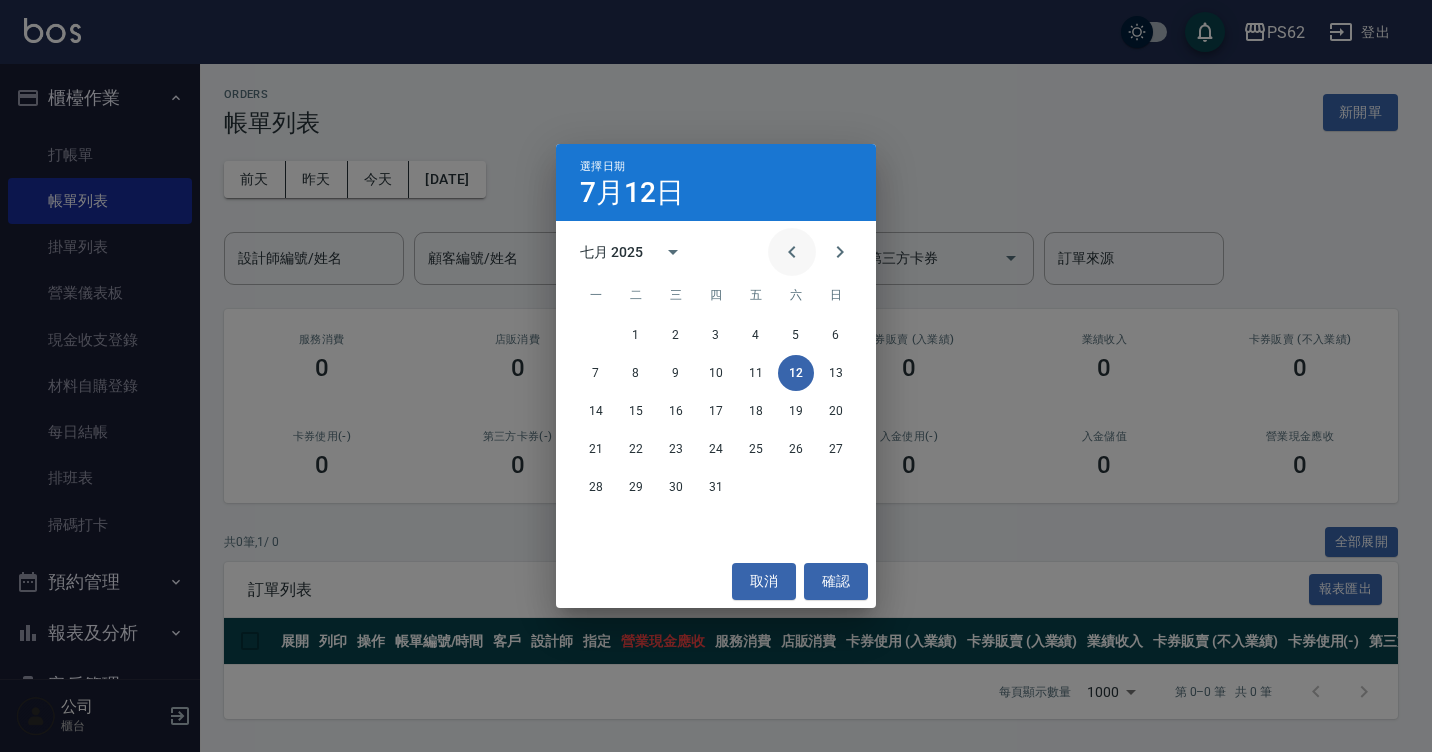 click 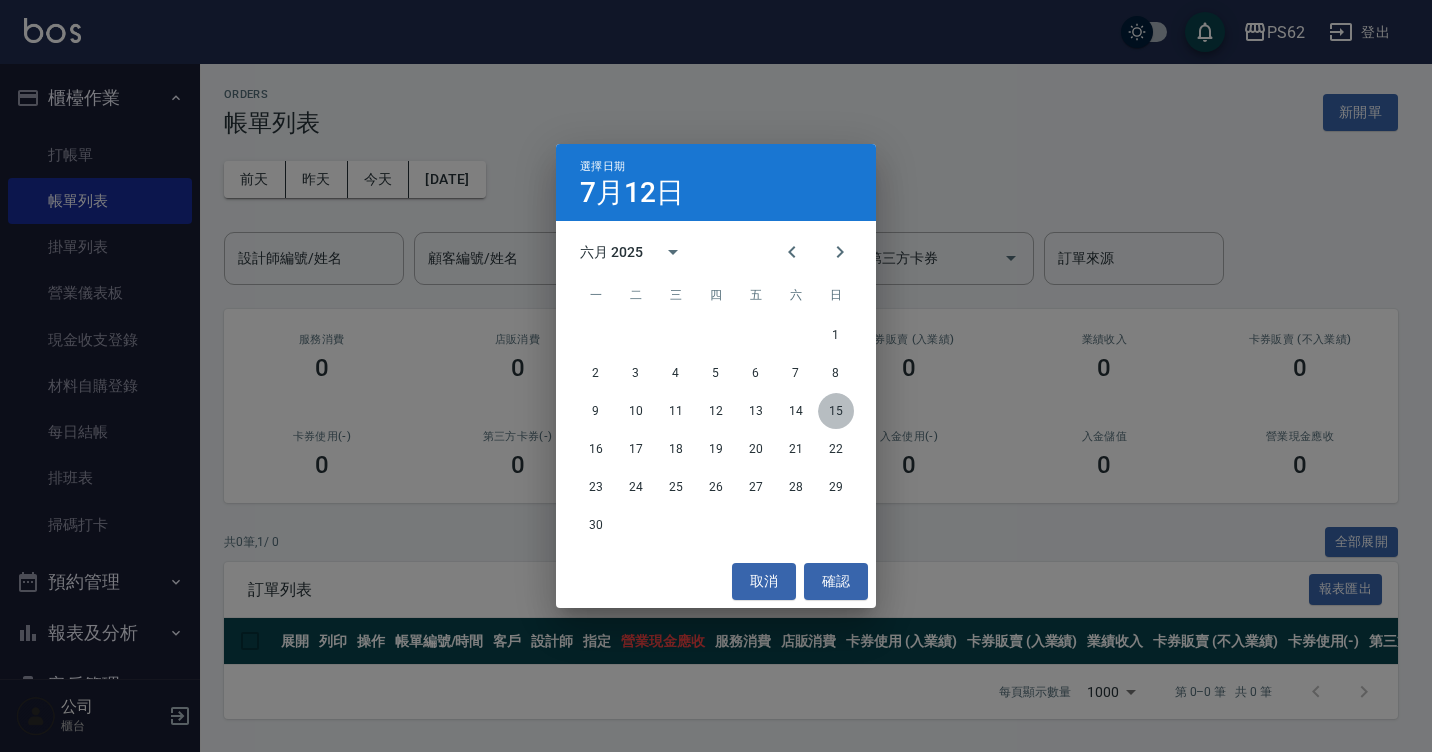 click on "15" at bounding box center [836, 411] 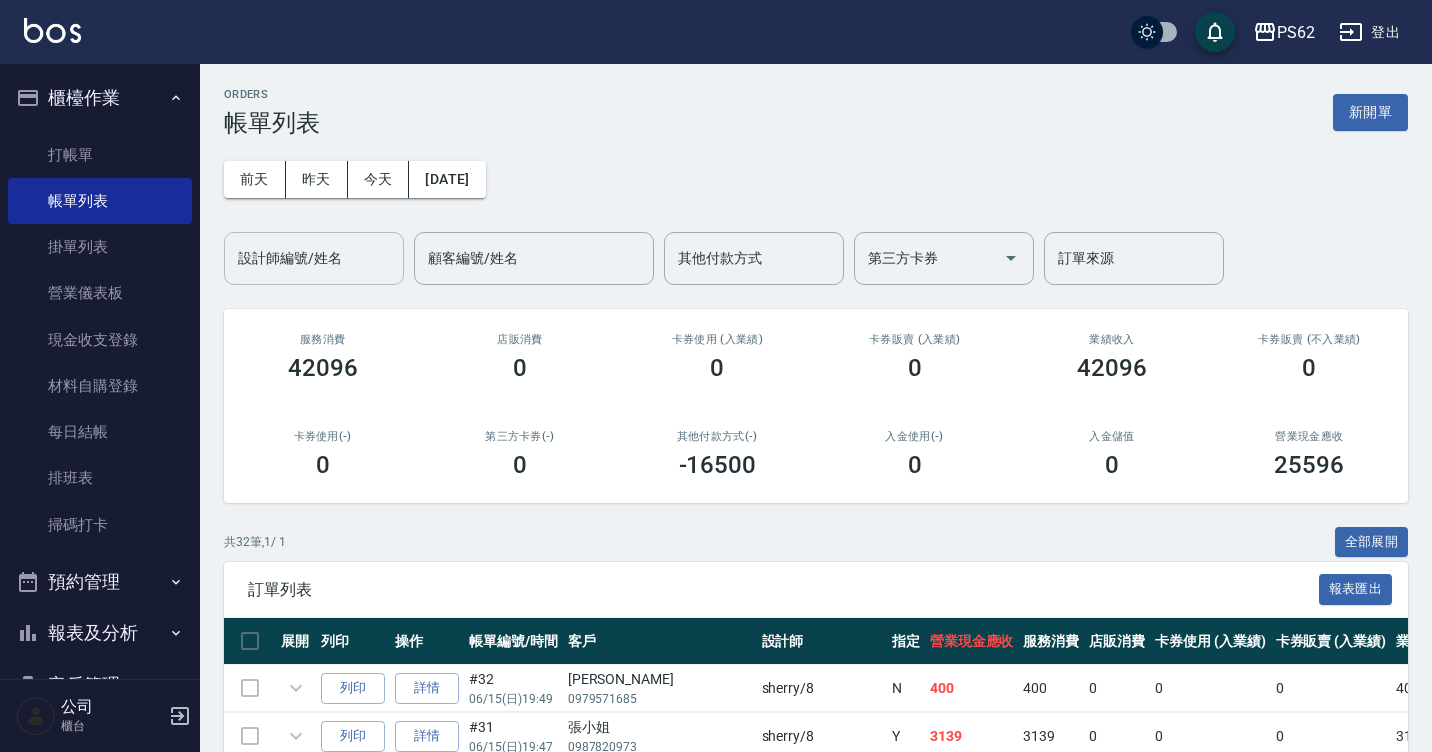 click on "設計師編號/姓名" at bounding box center [314, 258] 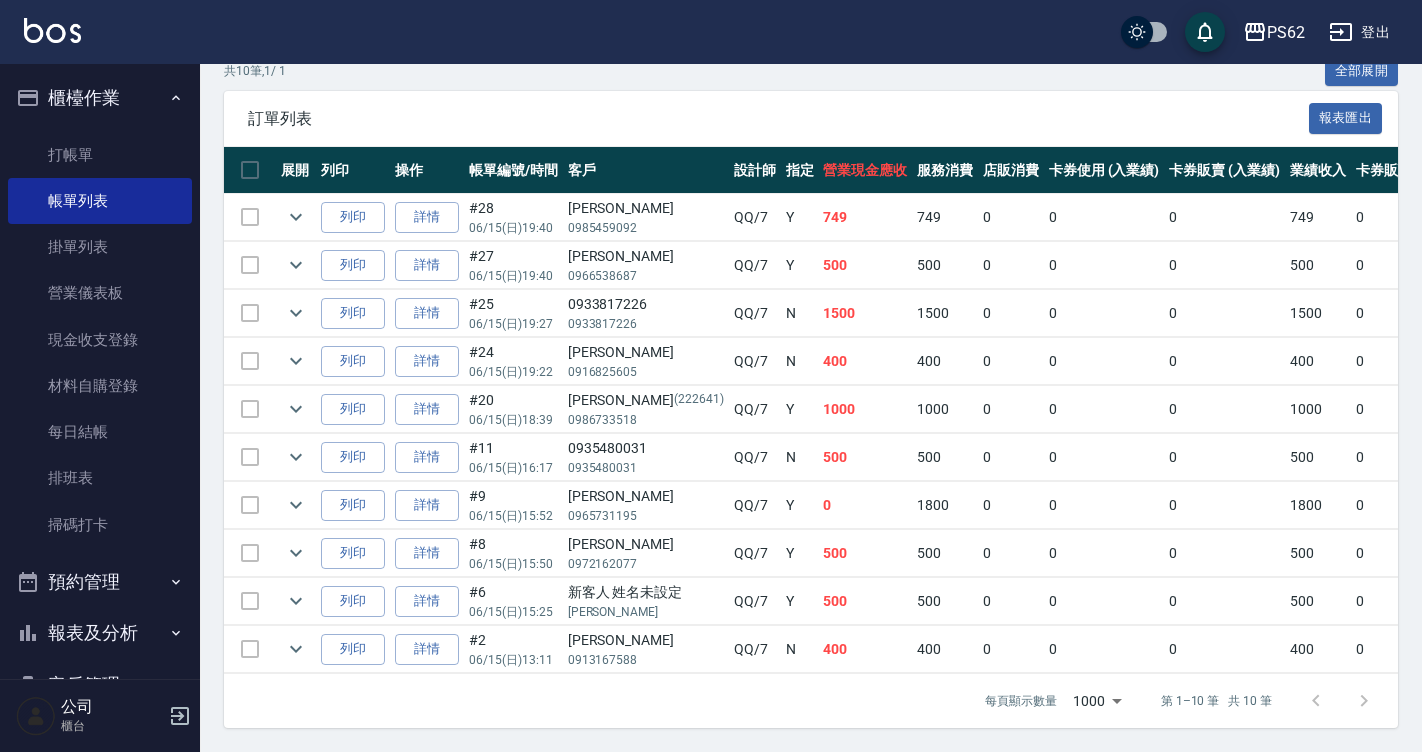 scroll, scrollTop: 486, scrollLeft: 0, axis: vertical 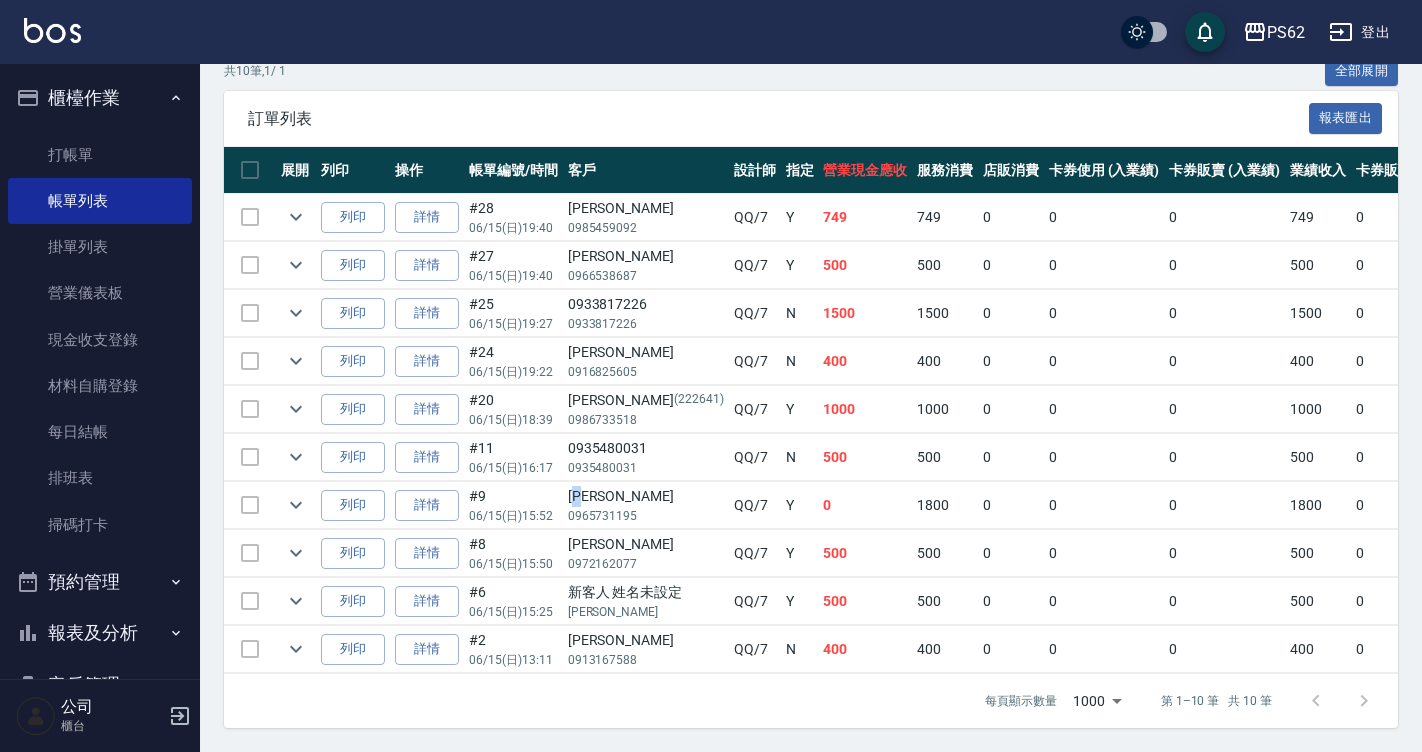 click on "[PERSON_NAME]" at bounding box center [646, 496] 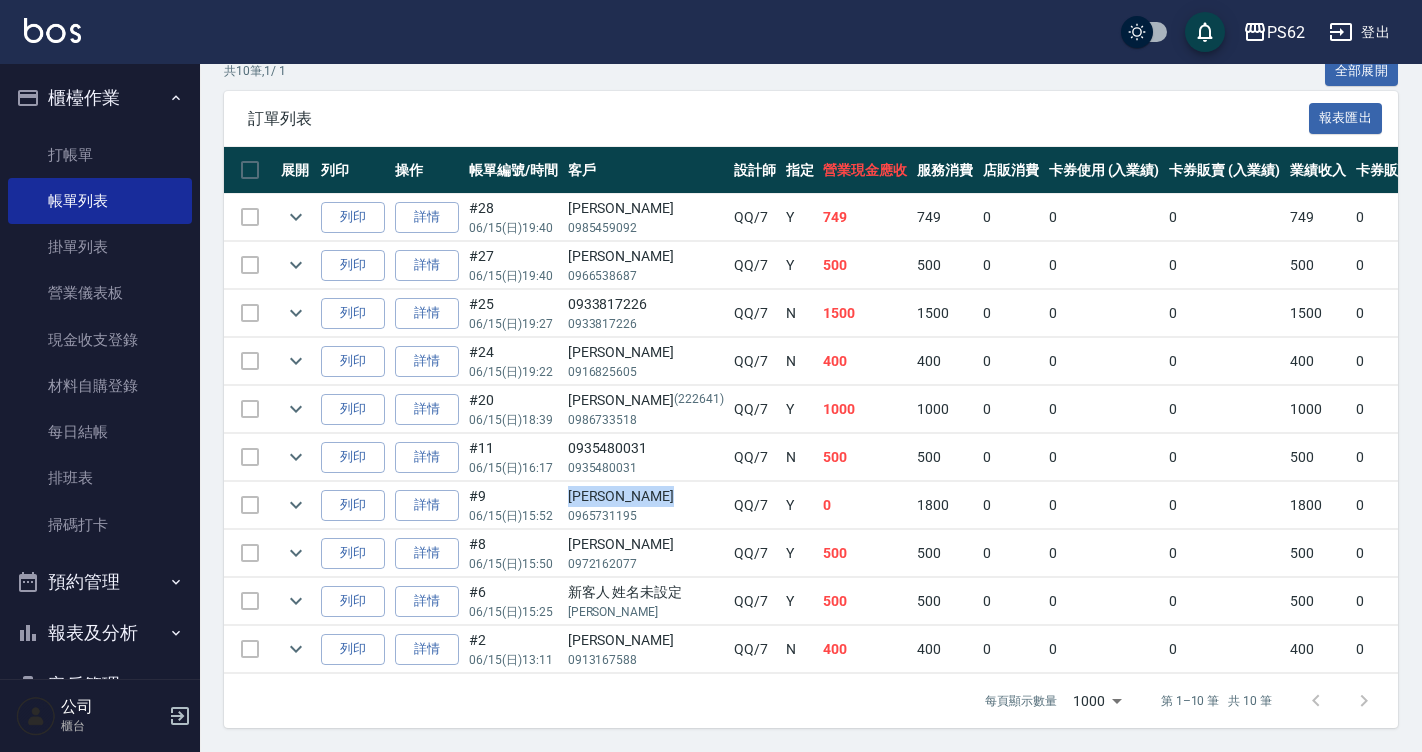 click on "[PERSON_NAME]" at bounding box center [646, 496] 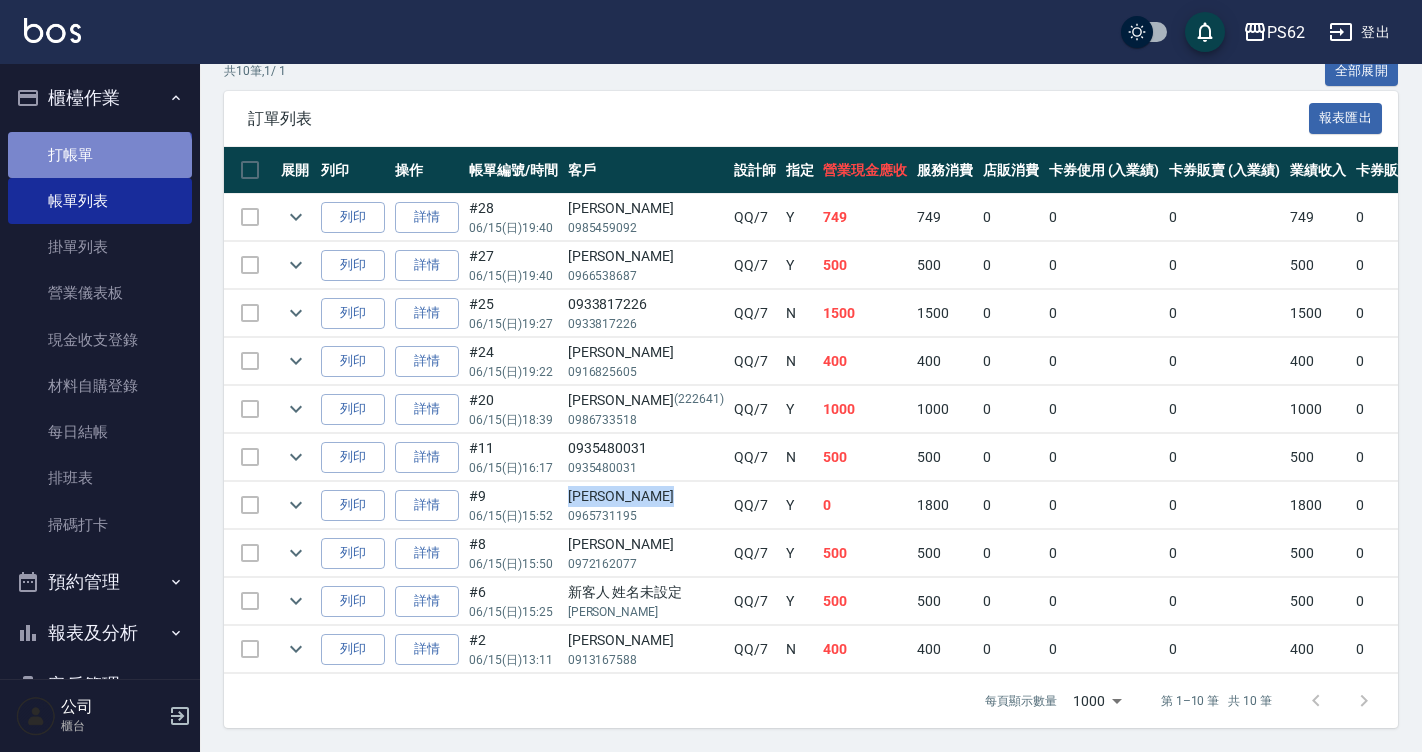 click on "打帳單" at bounding box center [100, 155] 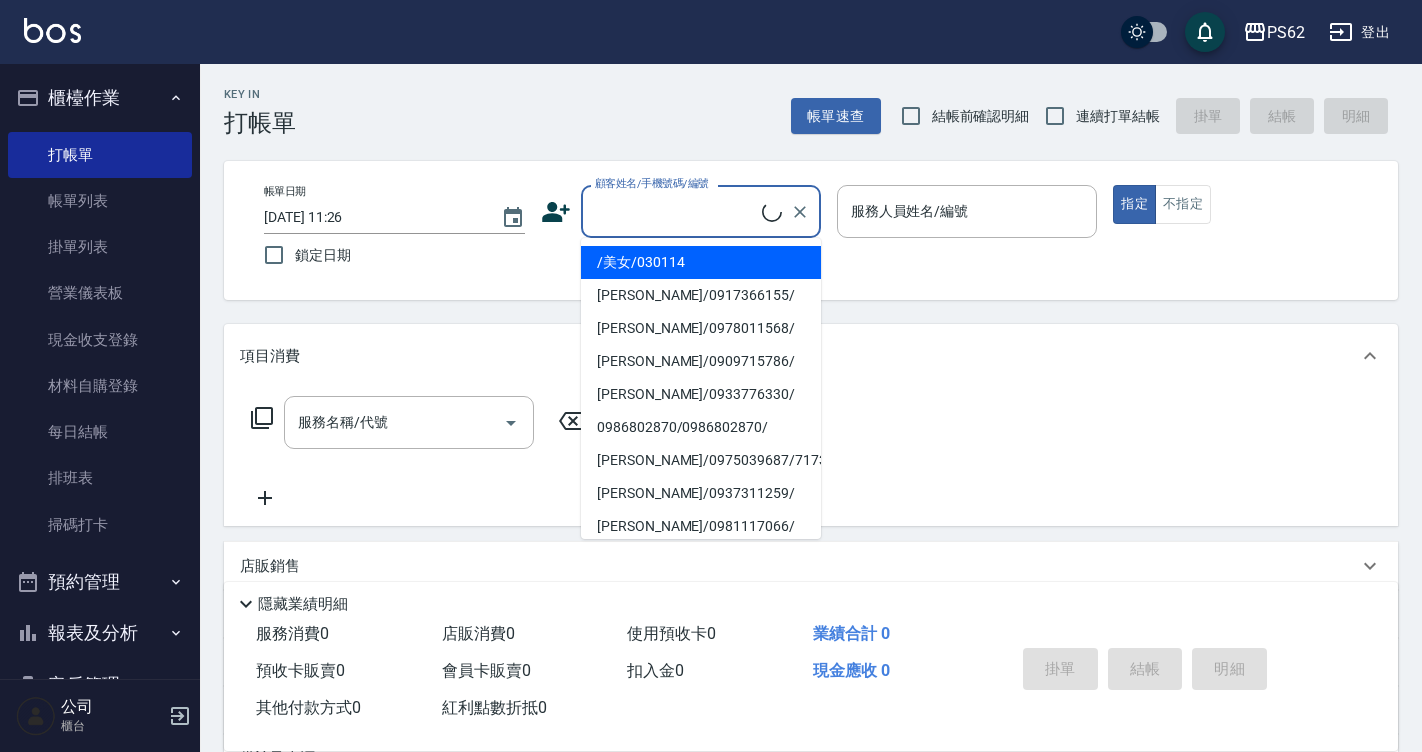 click on "顧客姓名/手機號碼/編號" at bounding box center (676, 211) 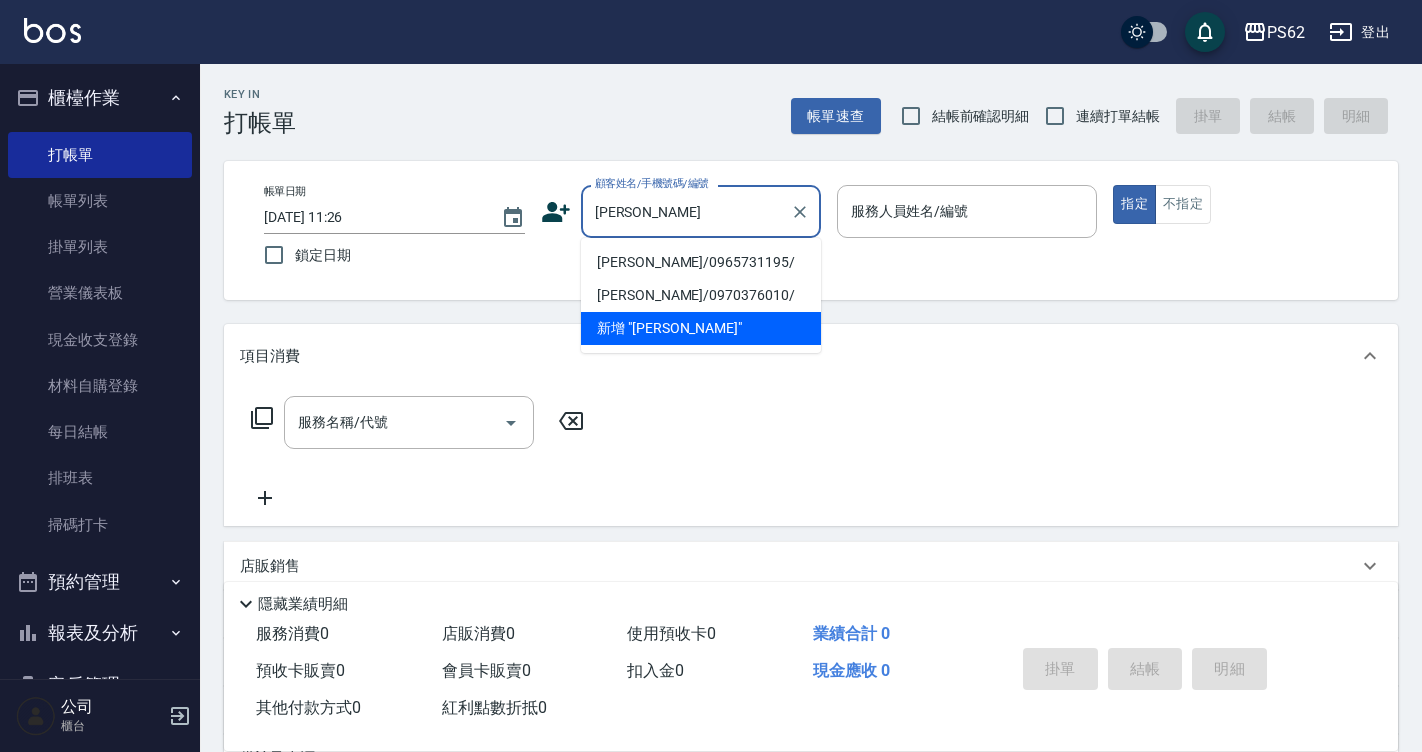 click on "[PERSON_NAME]/0965731195/" at bounding box center [701, 262] 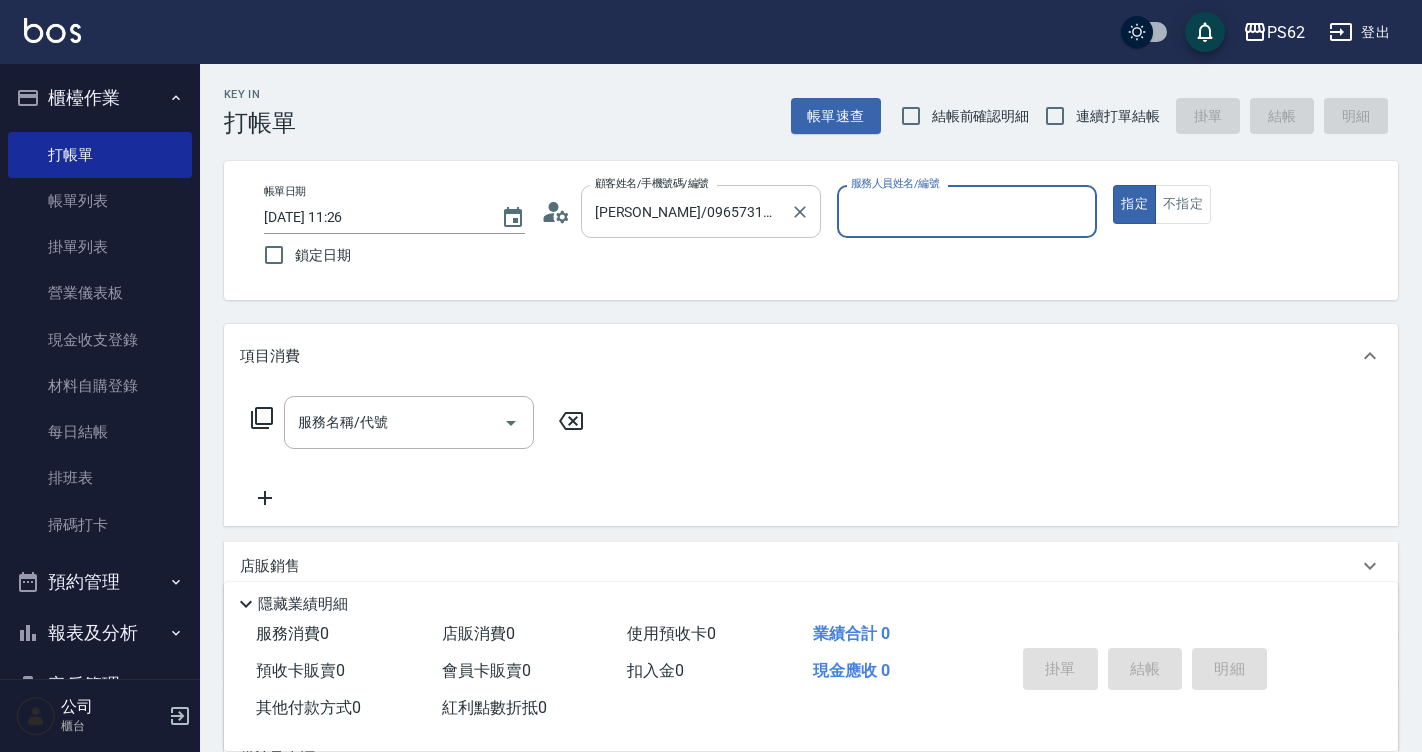 type on "QQ-7" 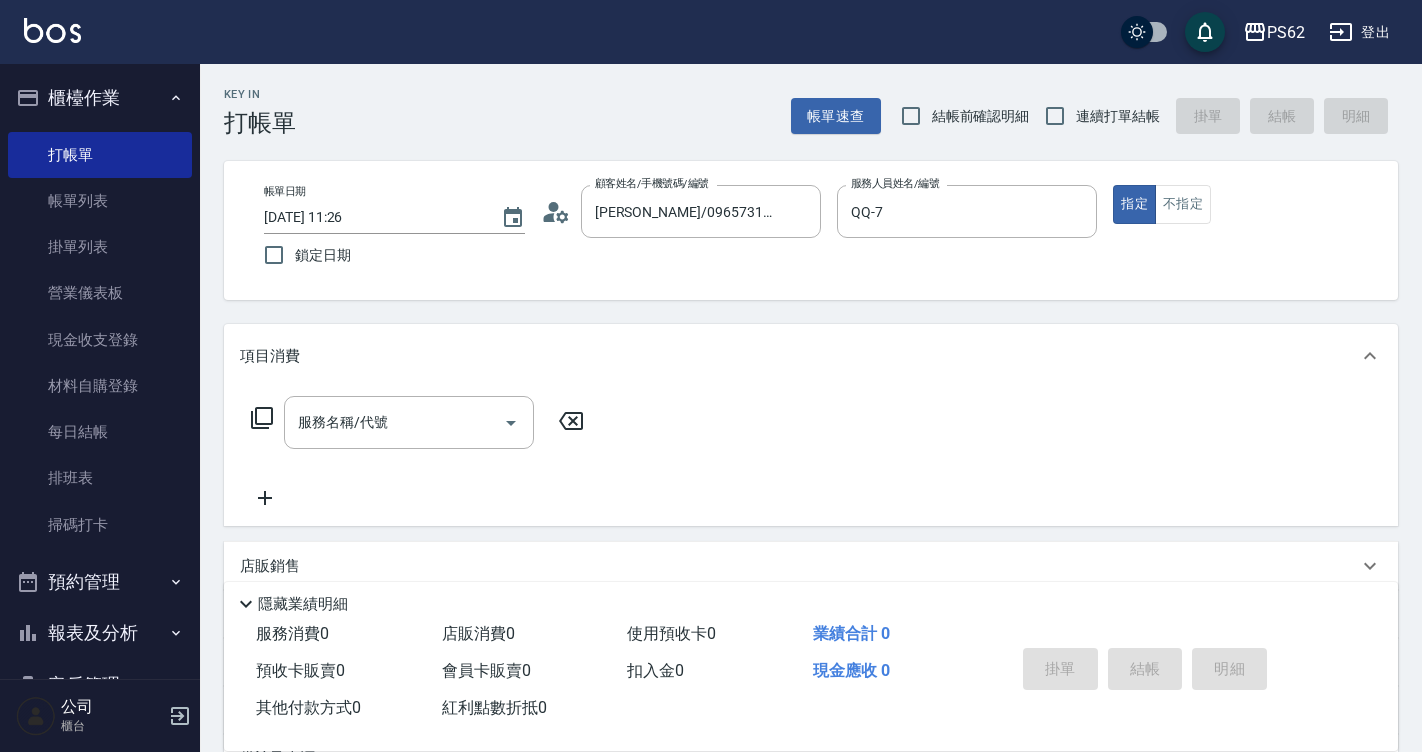 click 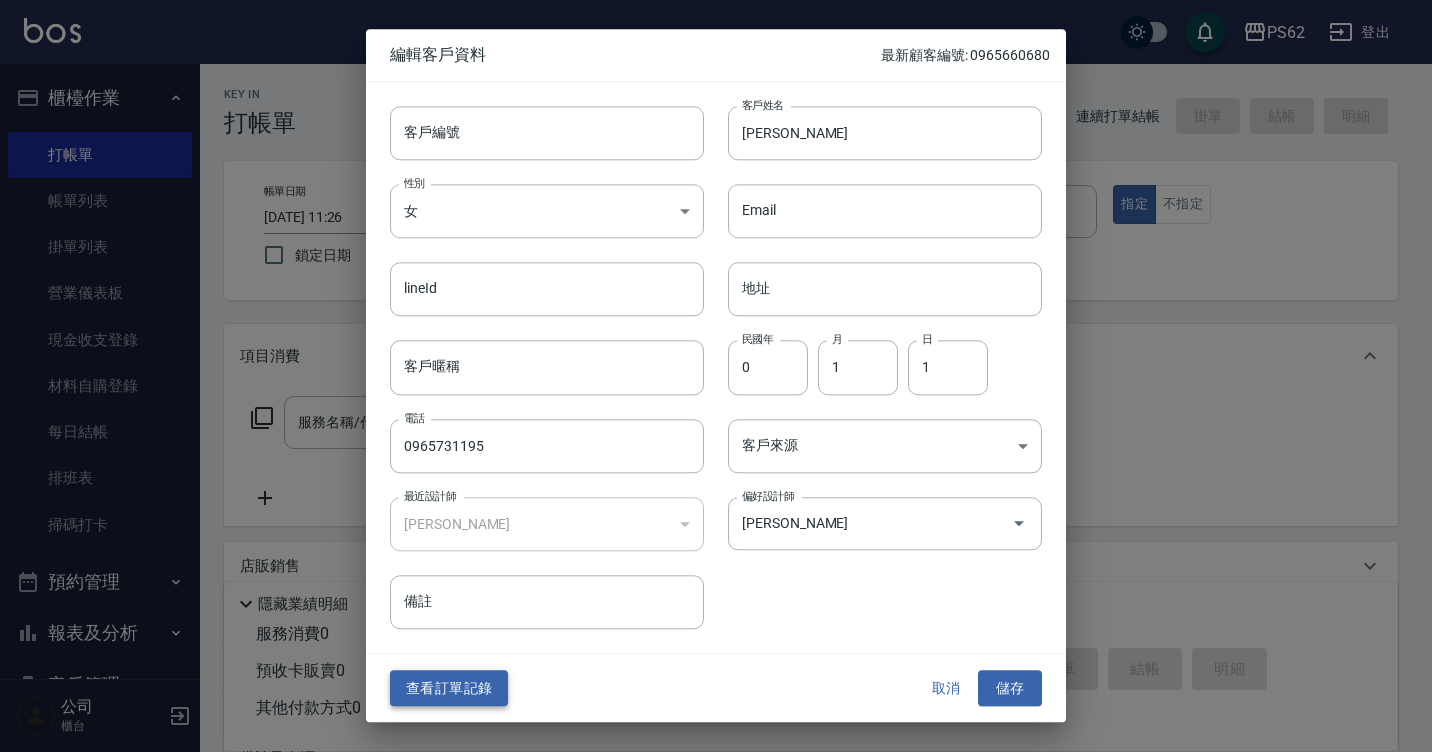 click on "查看訂單記錄" at bounding box center [449, 688] 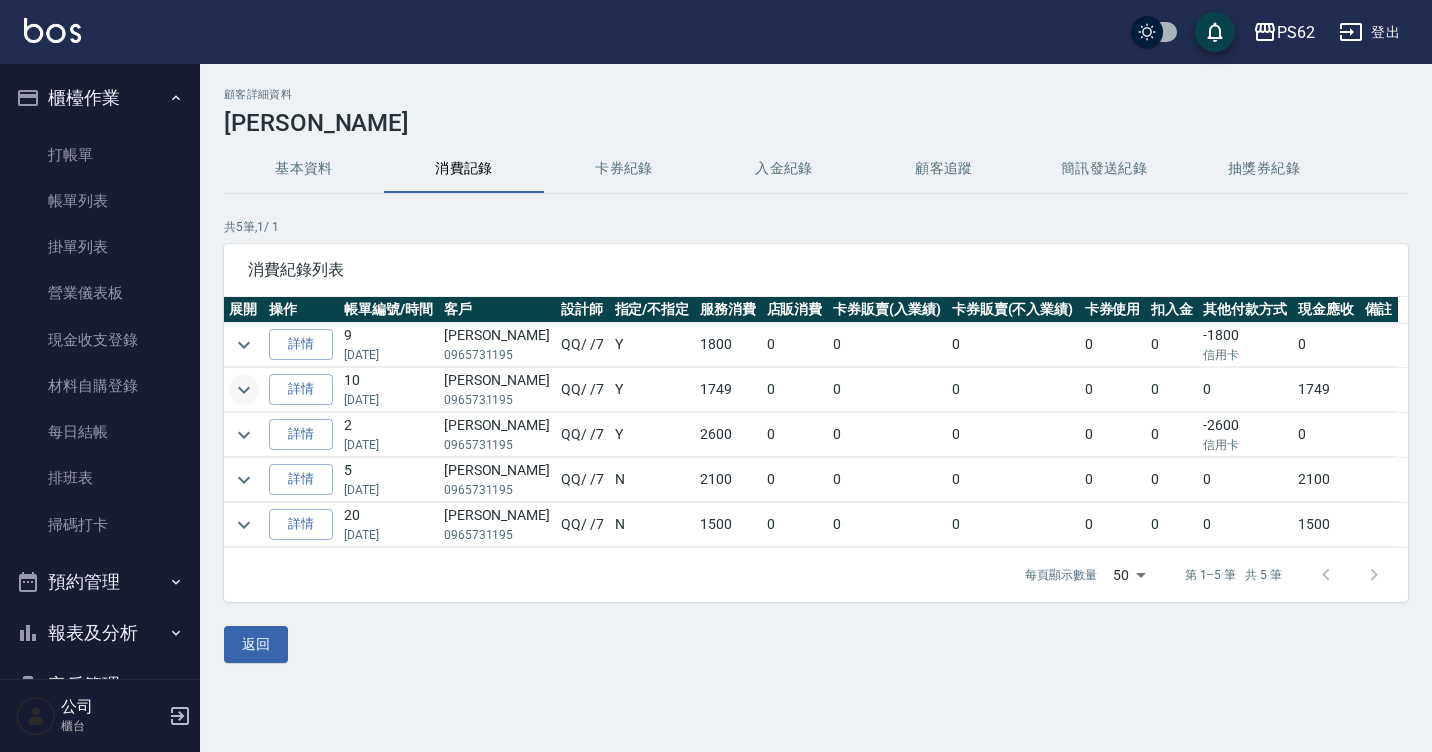 click 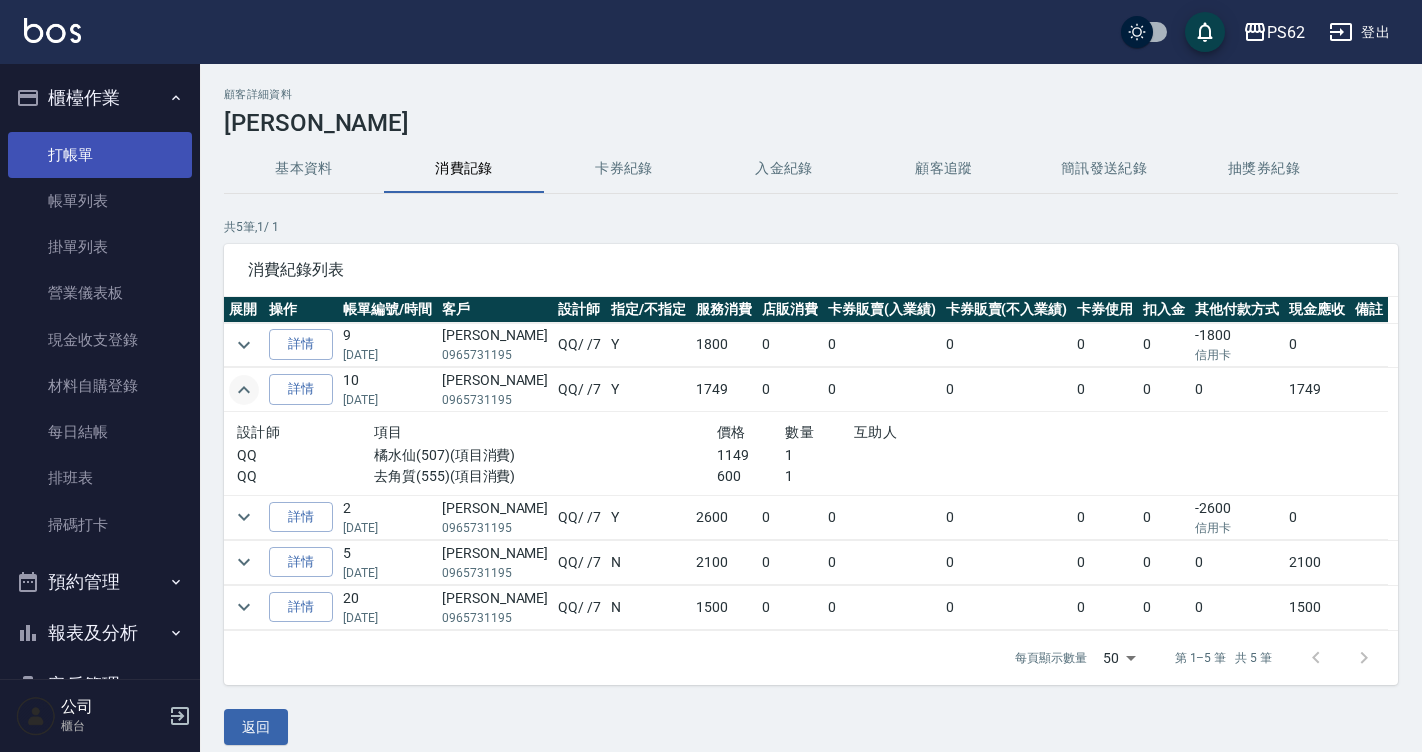 click on "打帳單" at bounding box center (100, 155) 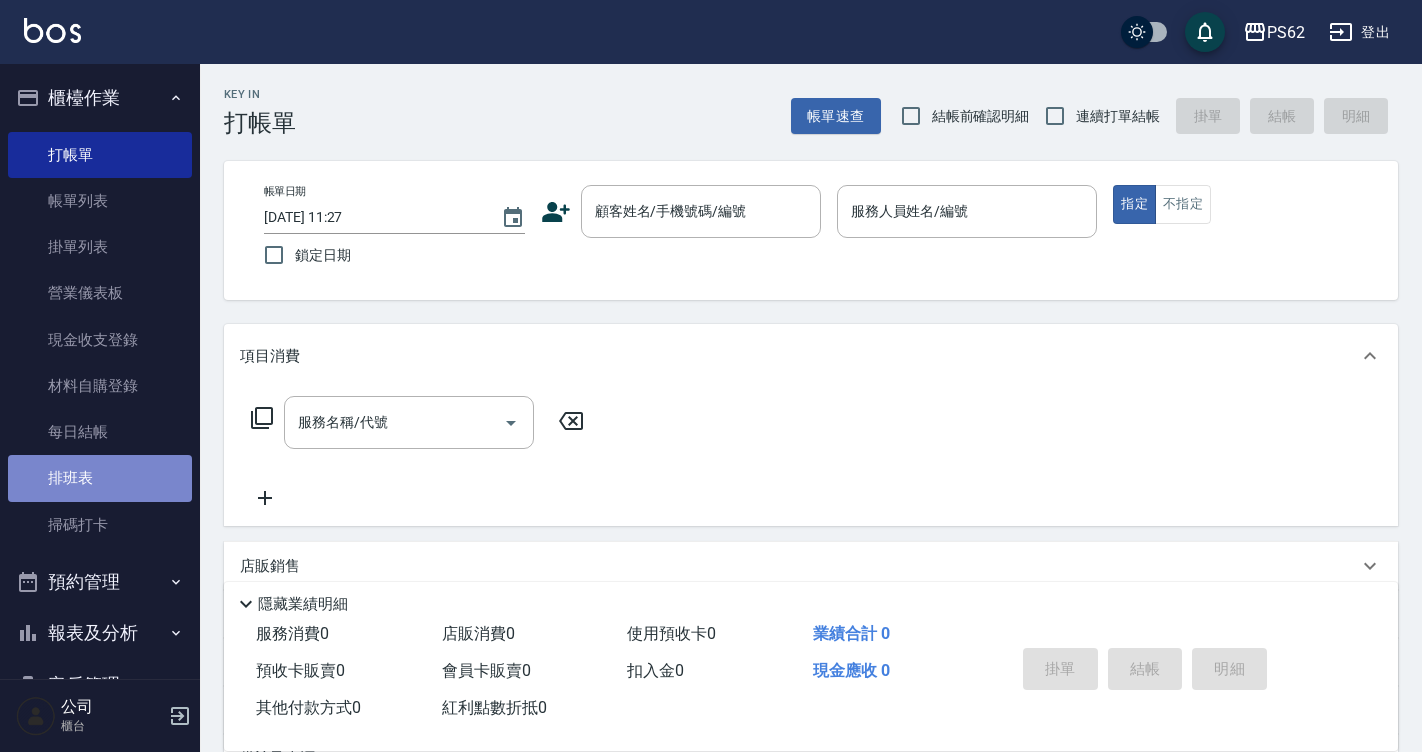 click on "排班表" at bounding box center [100, 478] 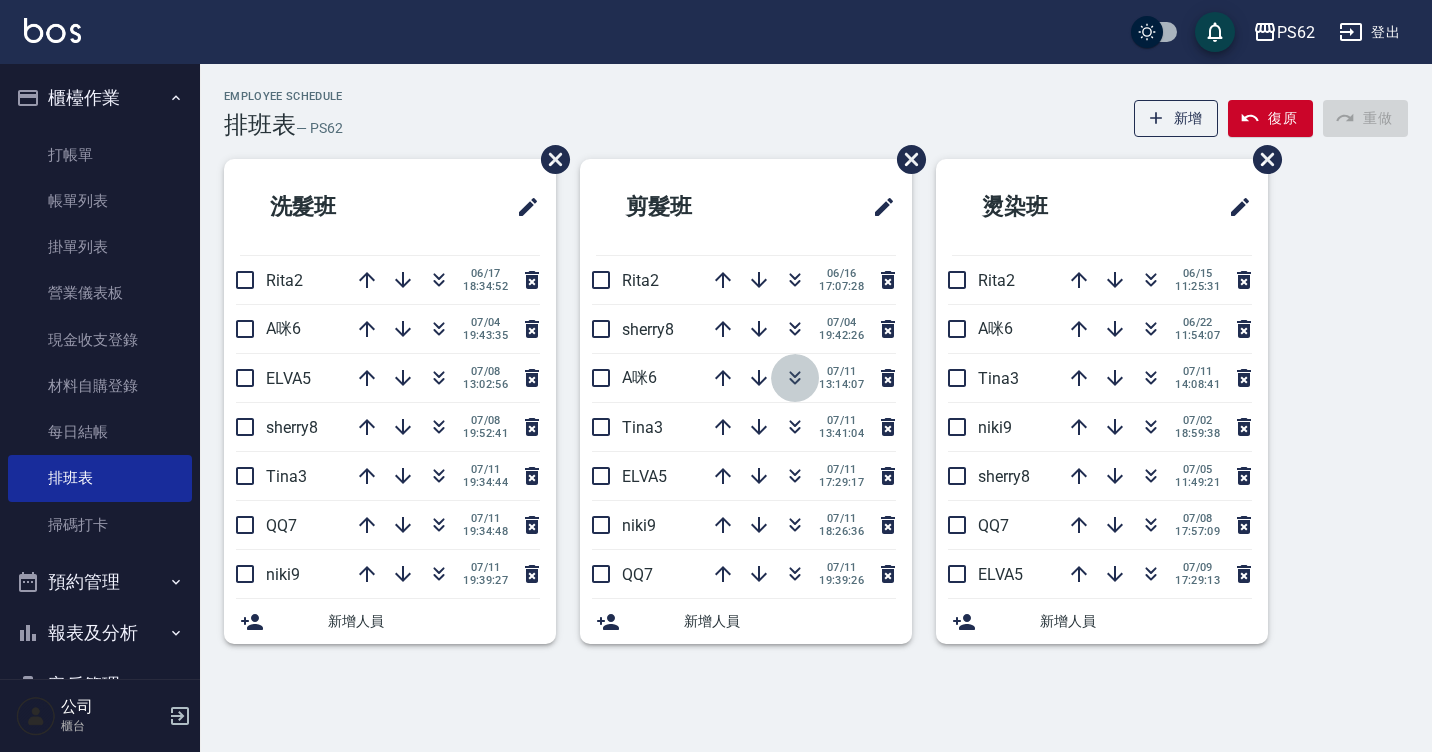 click 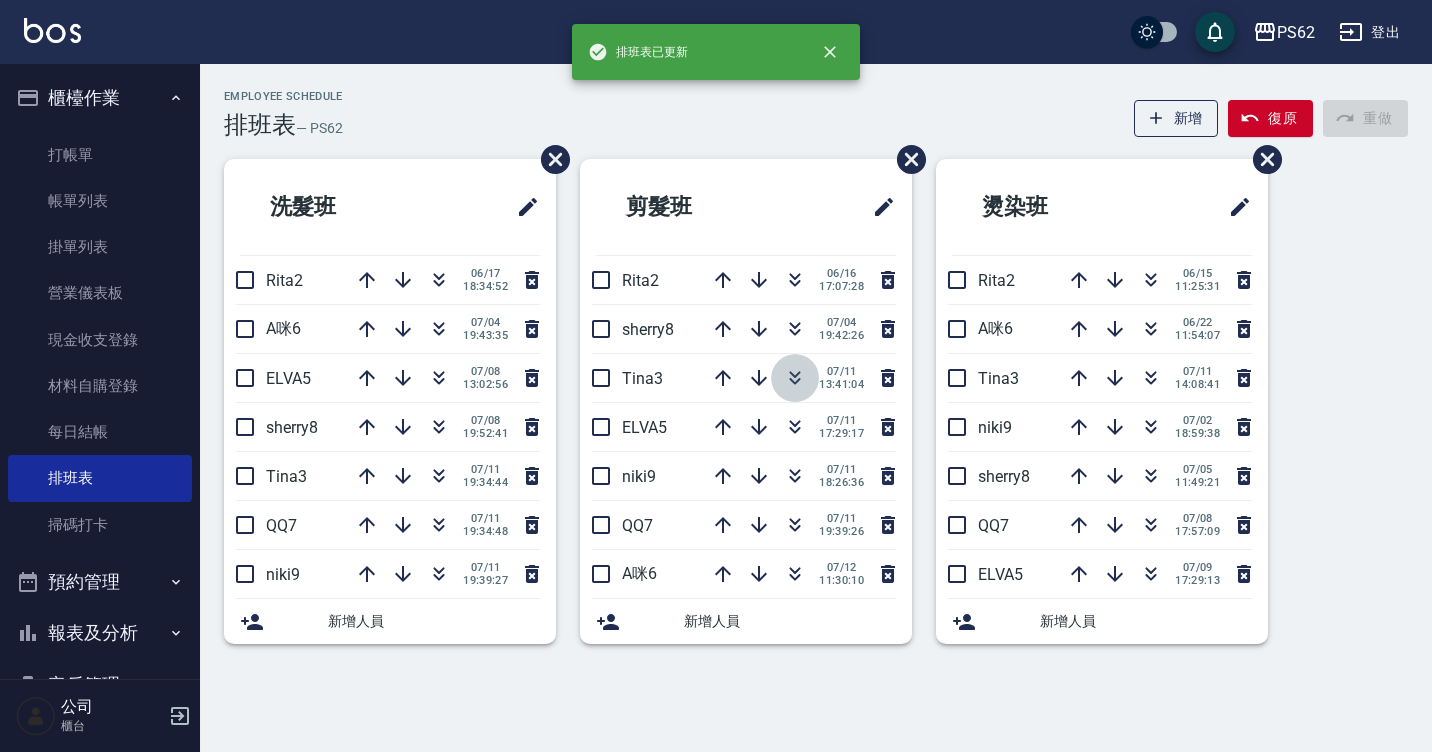 click 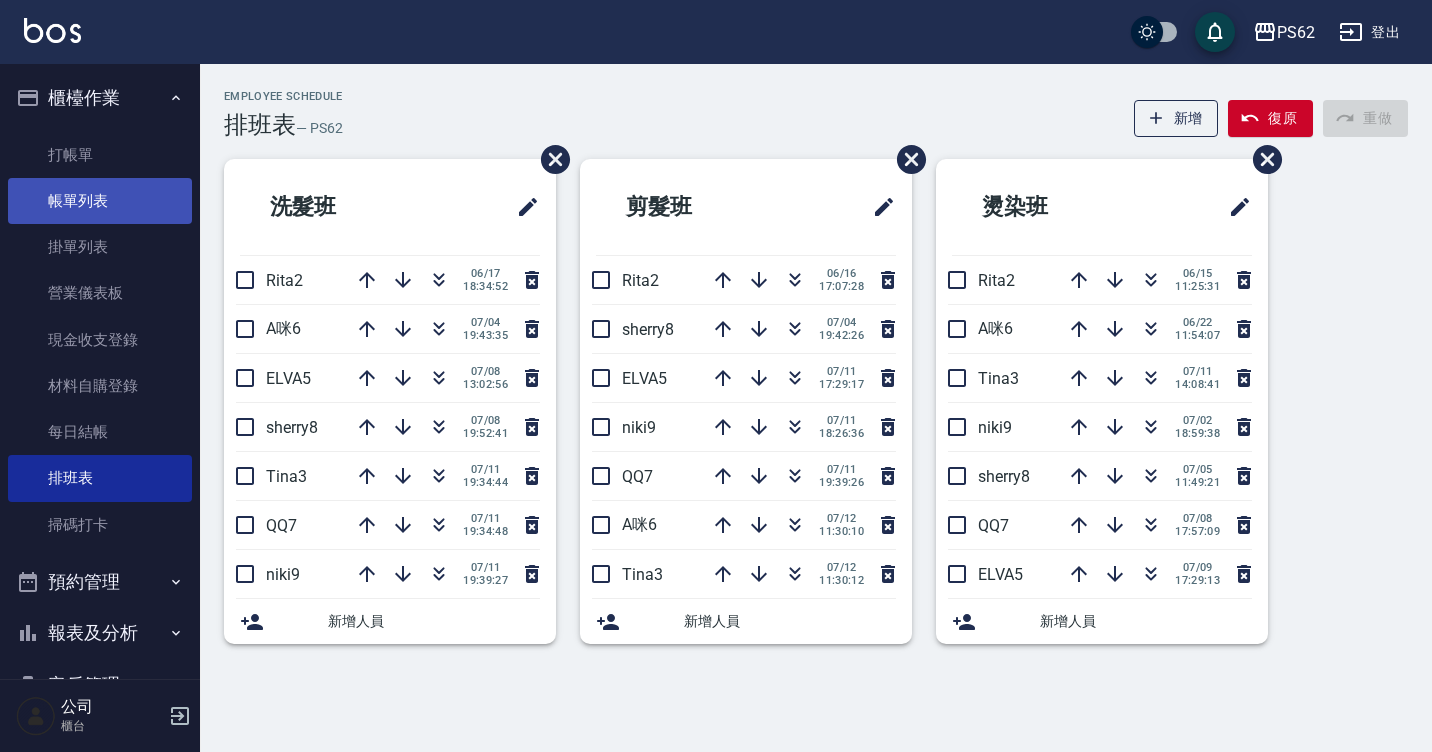 drag, startPoint x: 128, startPoint y: 198, endPoint x: 143, endPoint y: 194, distance: 15.524175 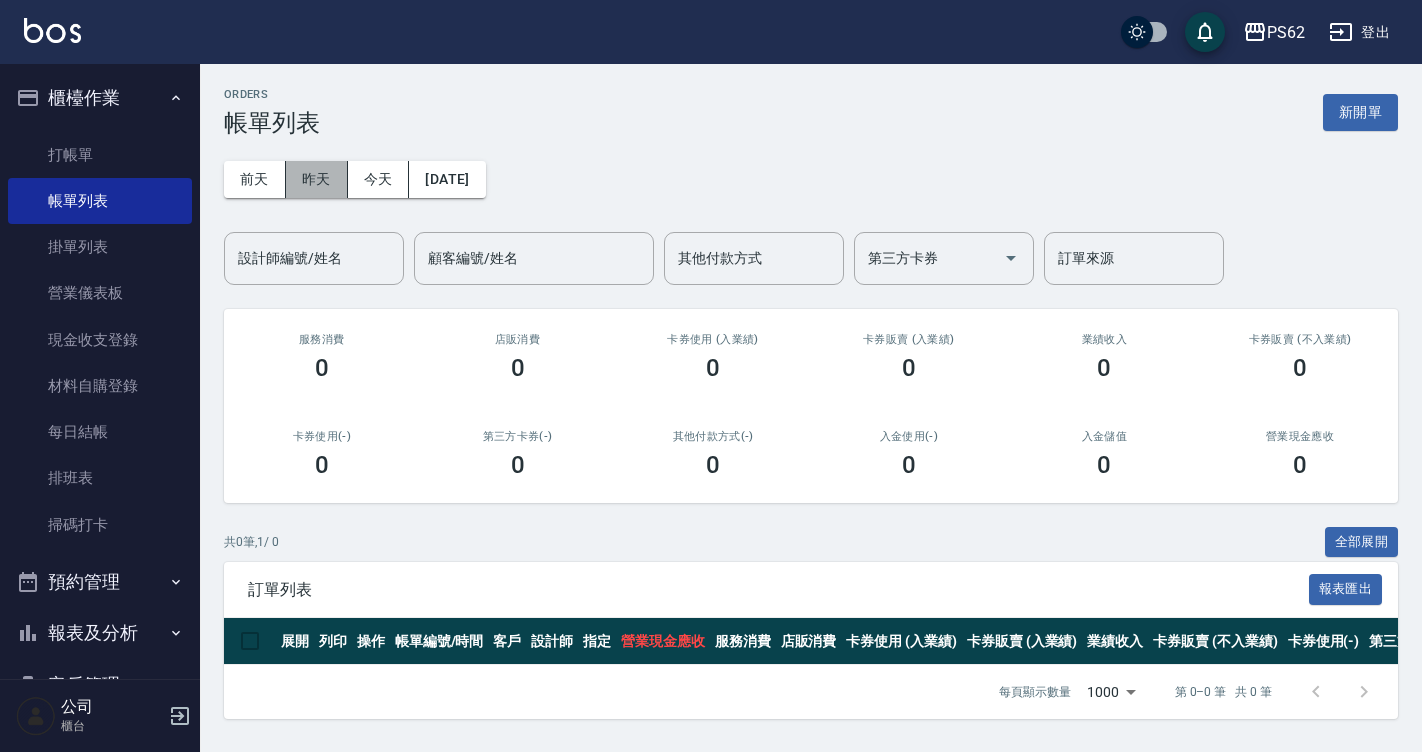 click on "昨天" at bounding box center [317, 179] 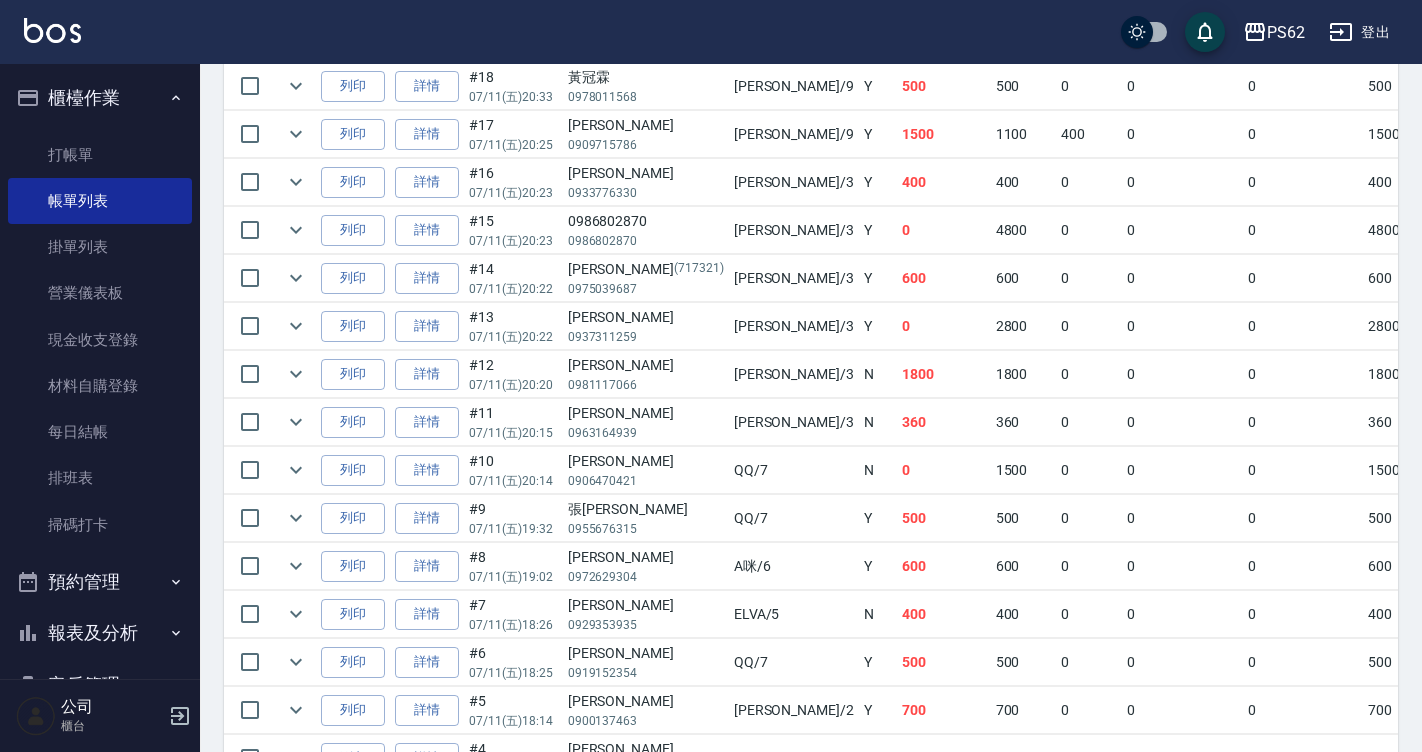 scroll, scrollTop: 700, scrollLeft: 0, axis: vertical 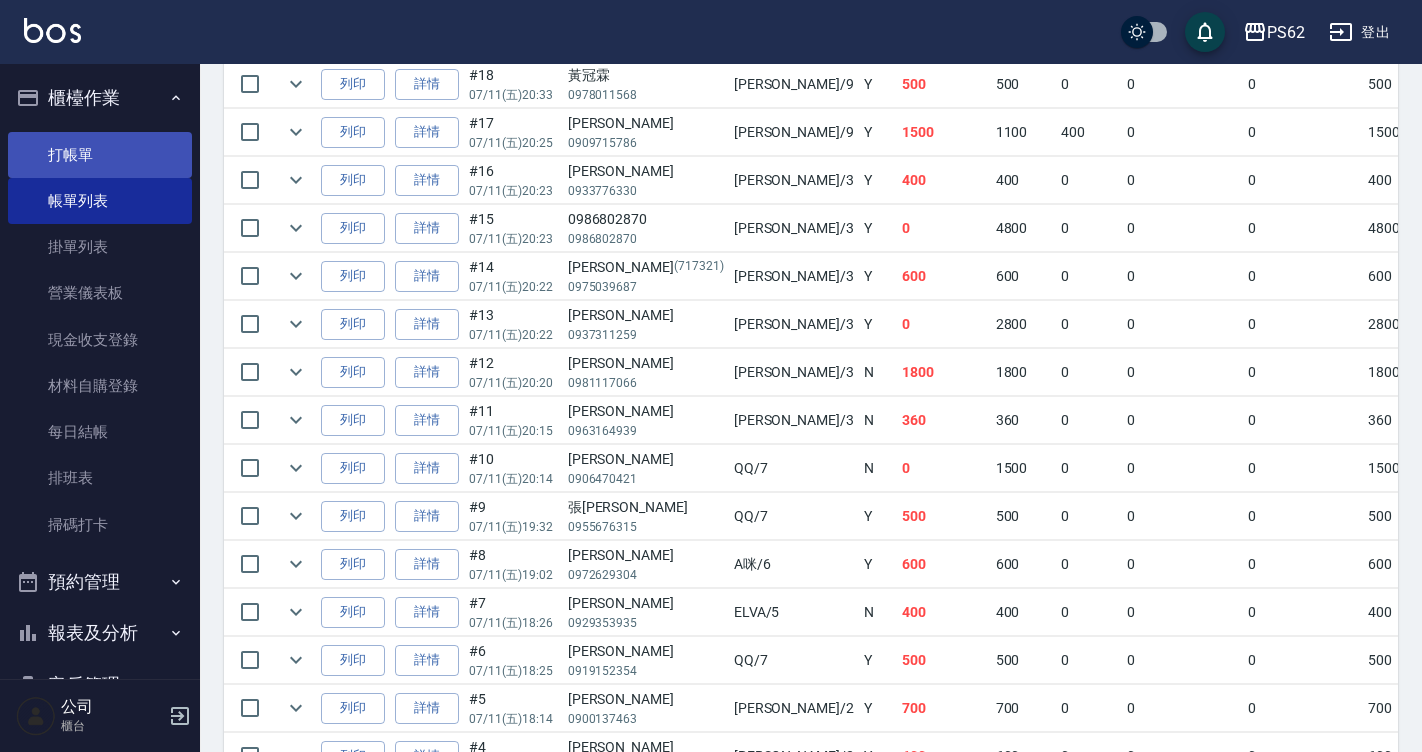 click on "打帳單" at bounding box center (100, 155) 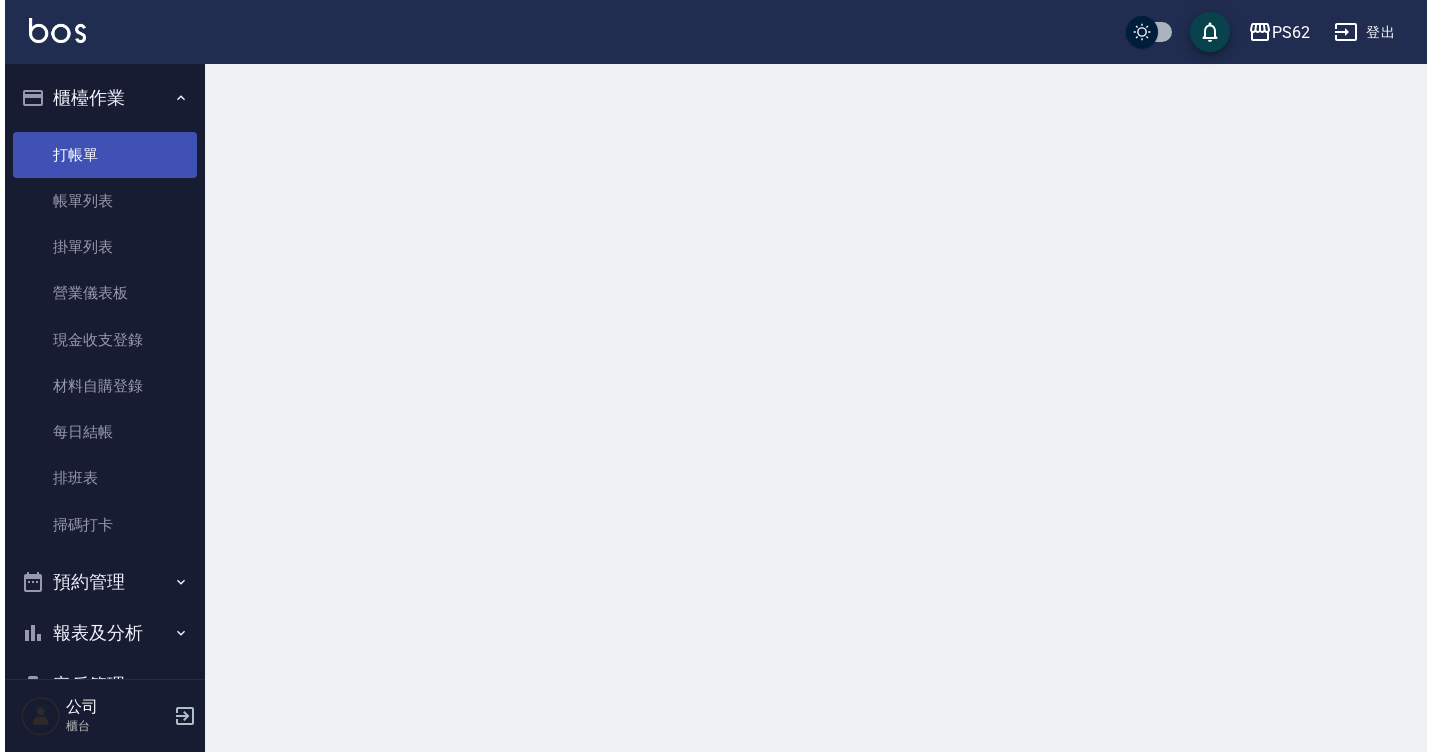 scroll, scrollTop: 0, scrollLeft: 0, axis: both 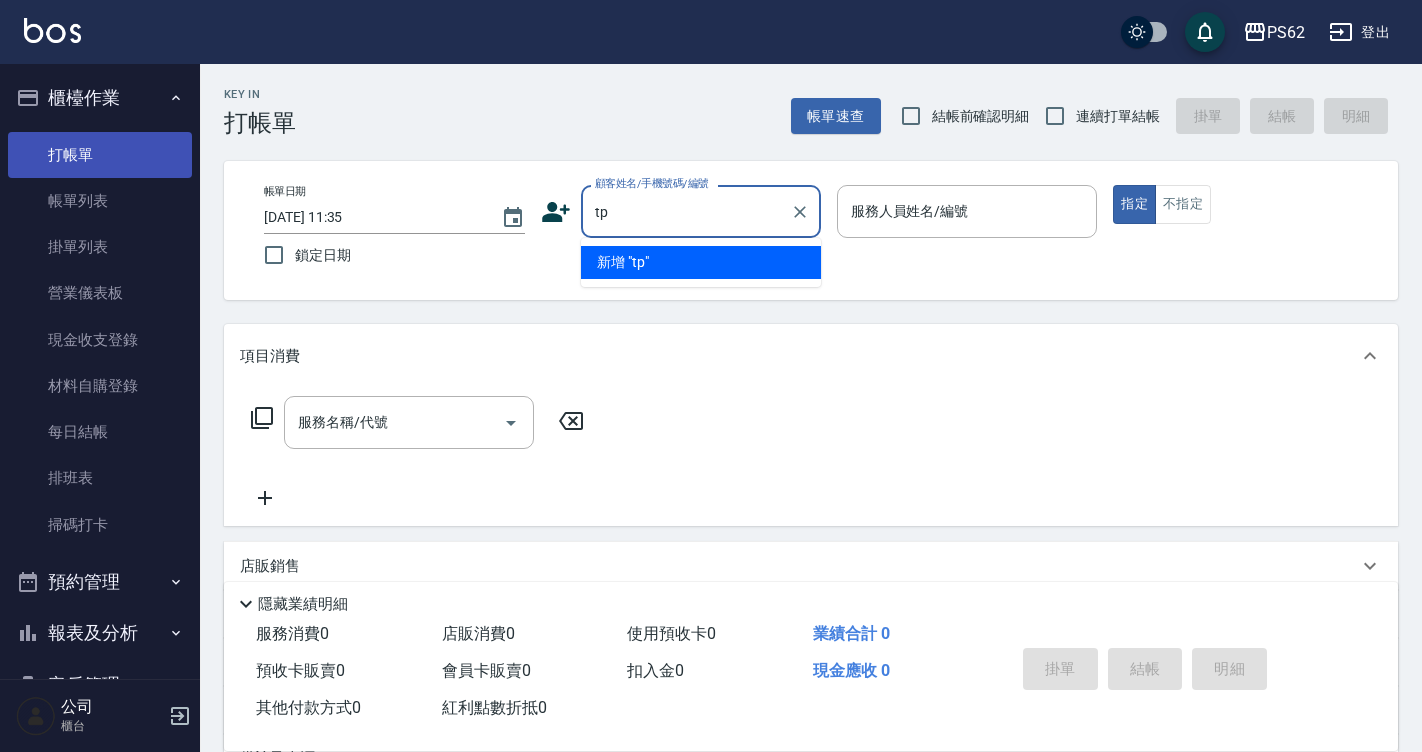 type on "t" 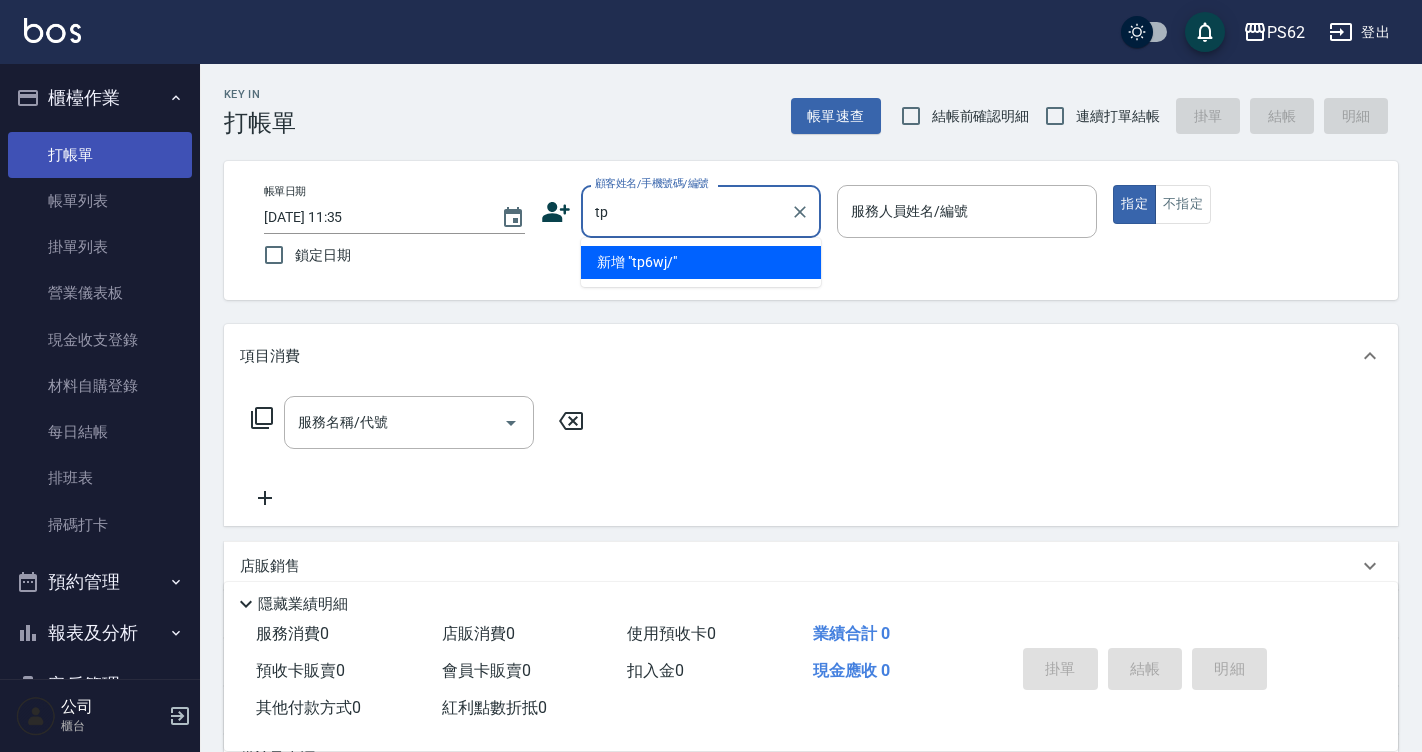 type on "t" 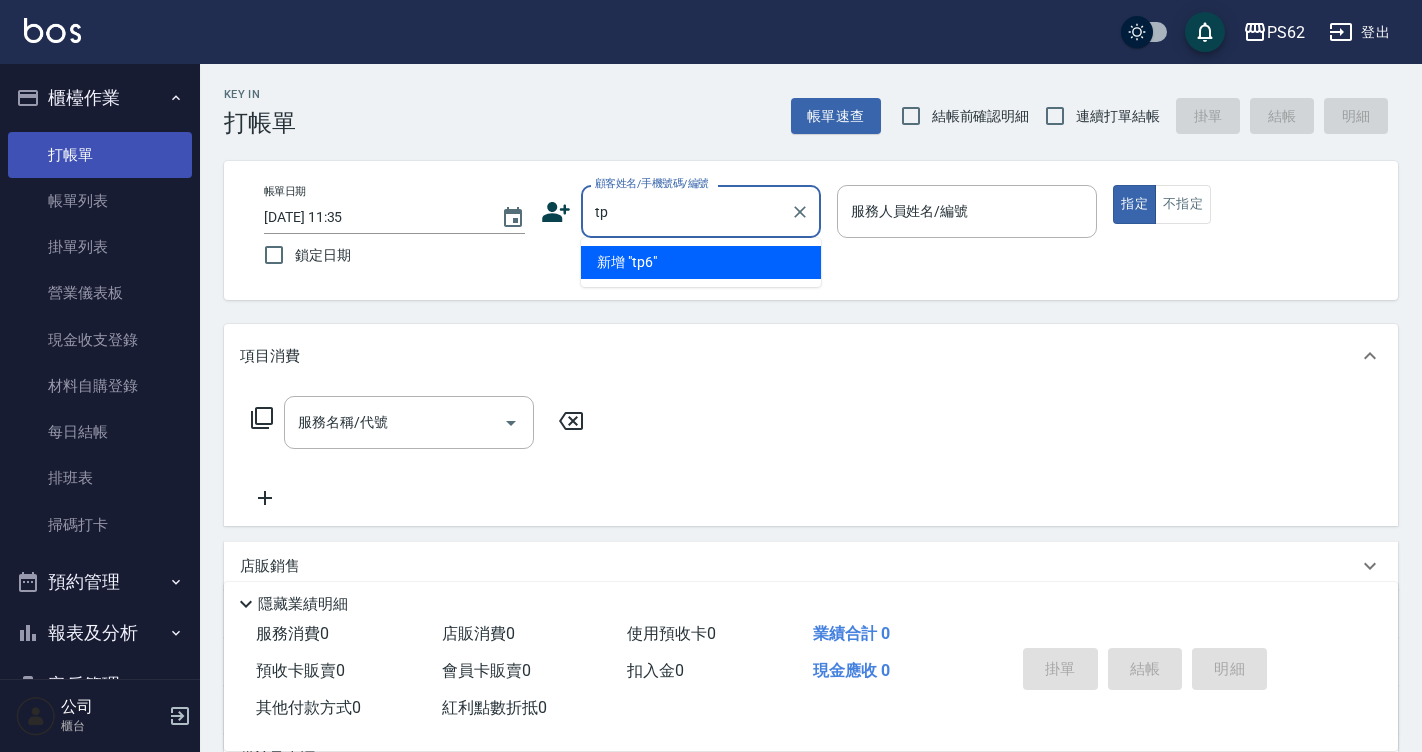 type on "t" 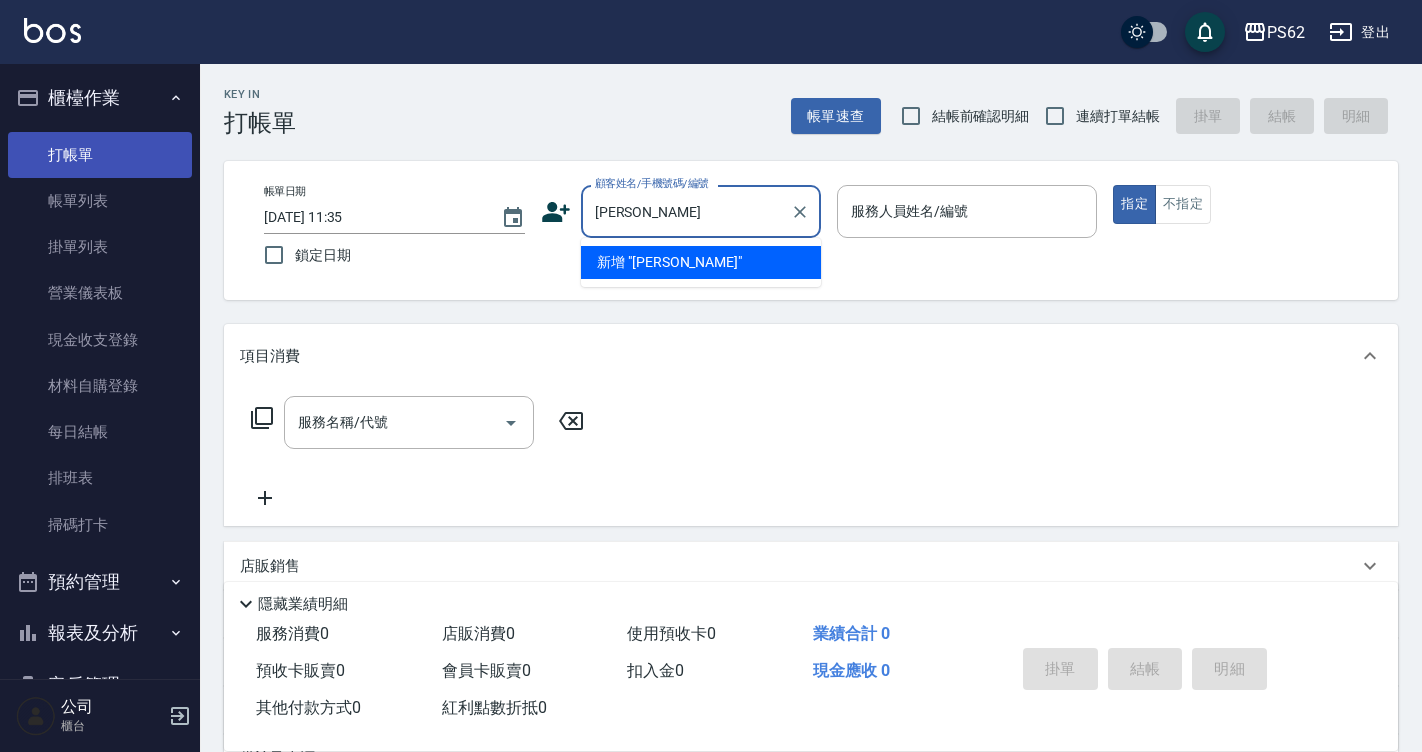type on "陳" 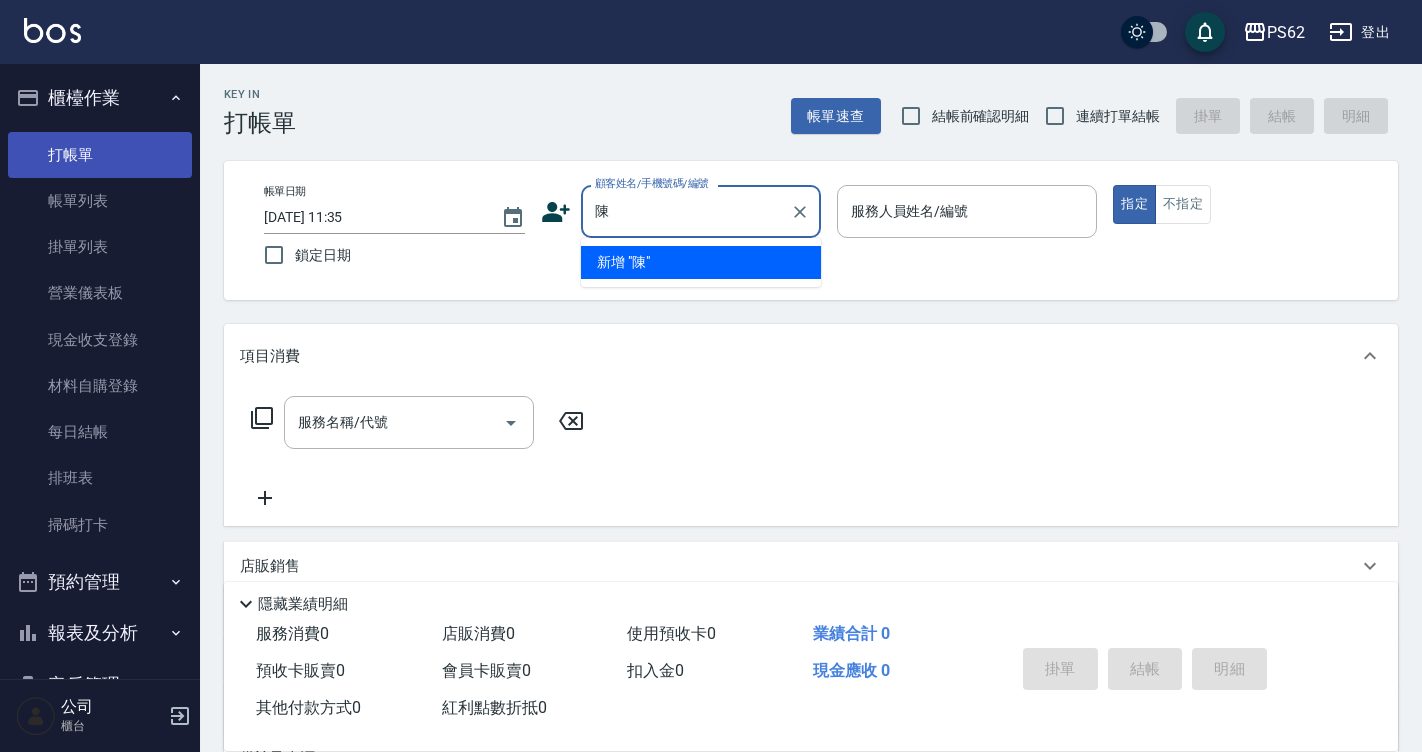 type 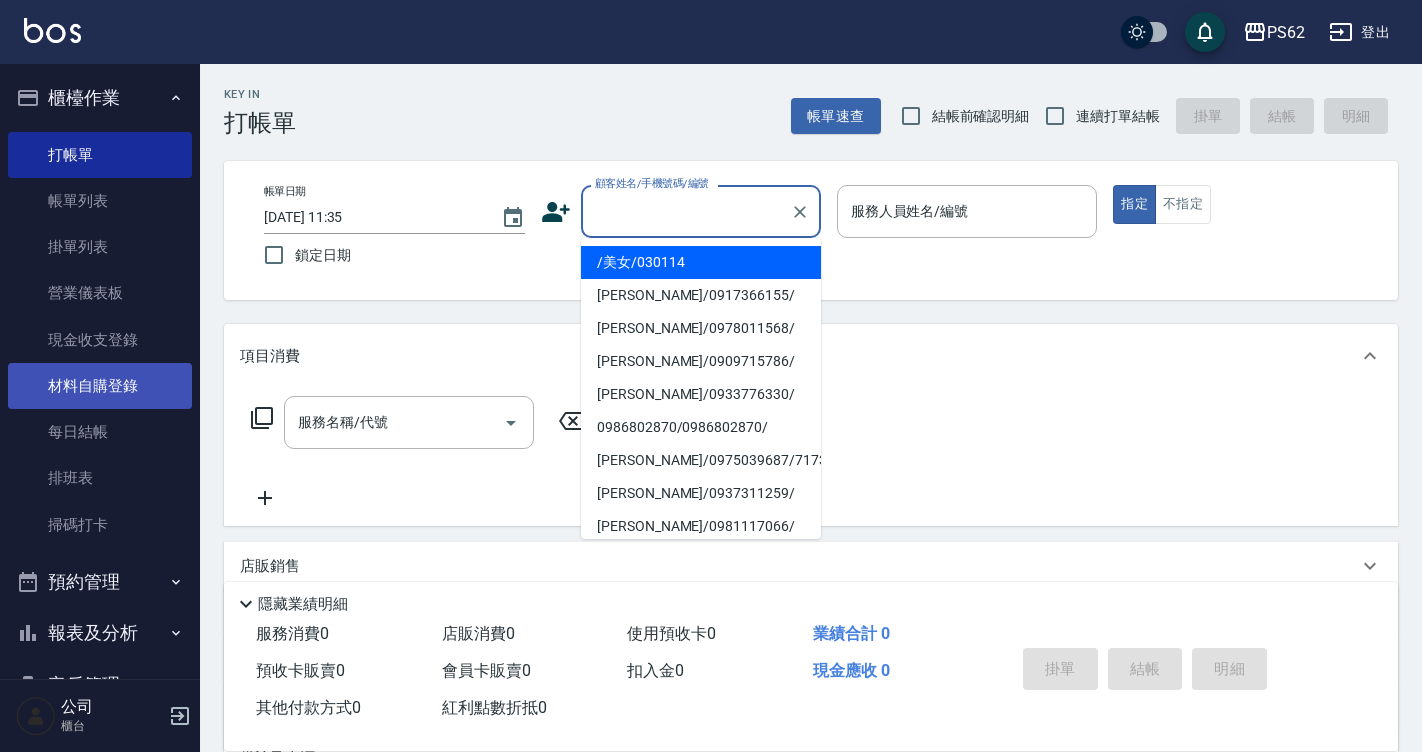 click on "材料自購登錄" at bounding box center (100, 386) 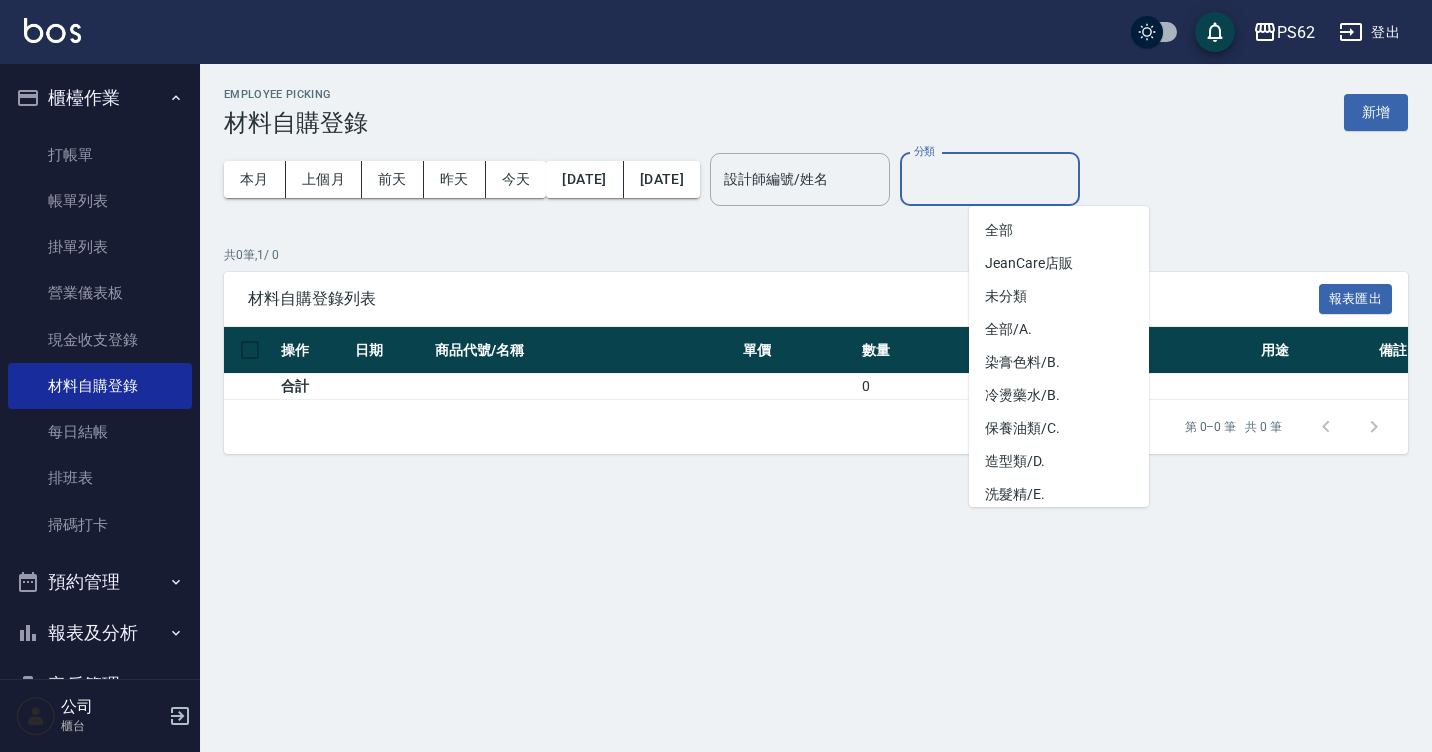 click on "分類" at bounding box center [990, 179] 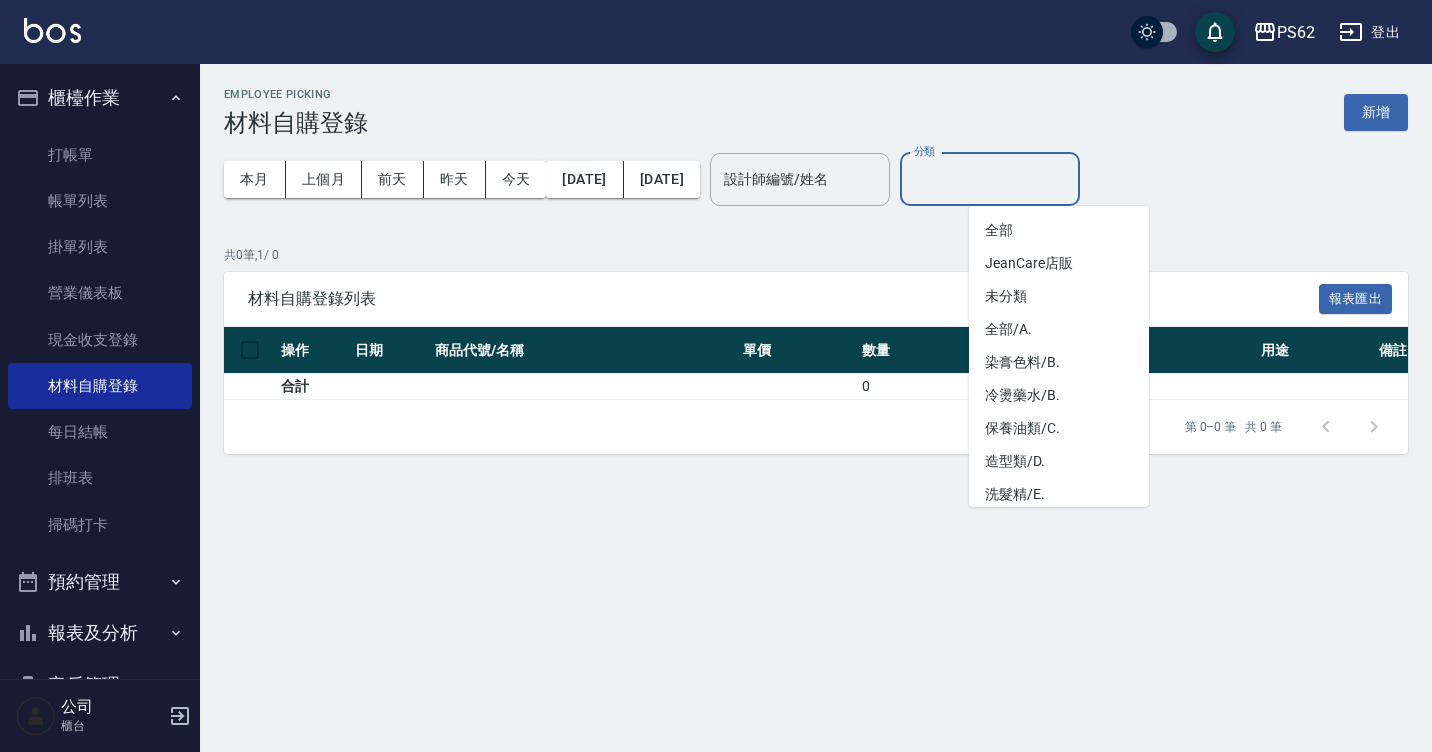 click on "本月 上個月 [DATE] [DATE] [DATE] [DATE] [DATE]" at bounding box center (462, 179) 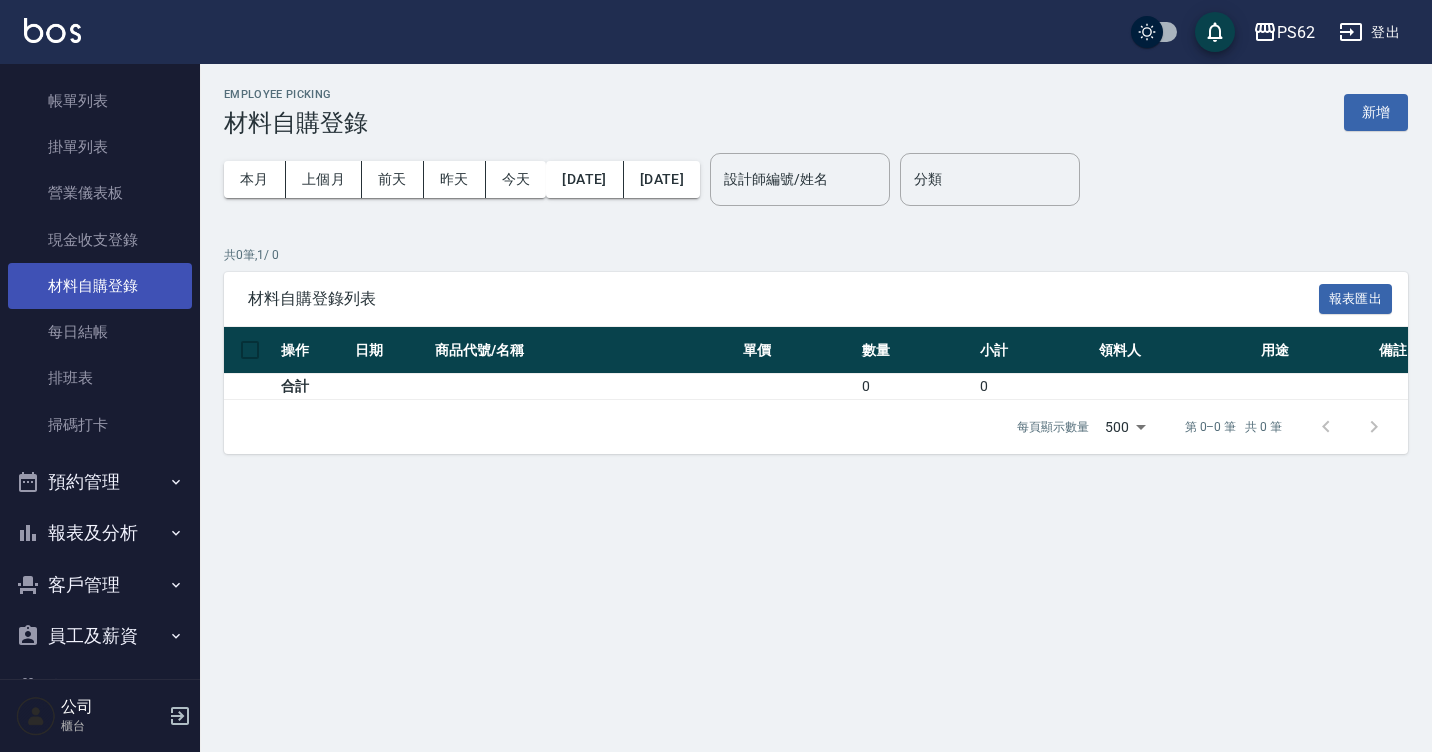 scroll, scrollTop: 210, scrollLeft: 0, axis: vertical 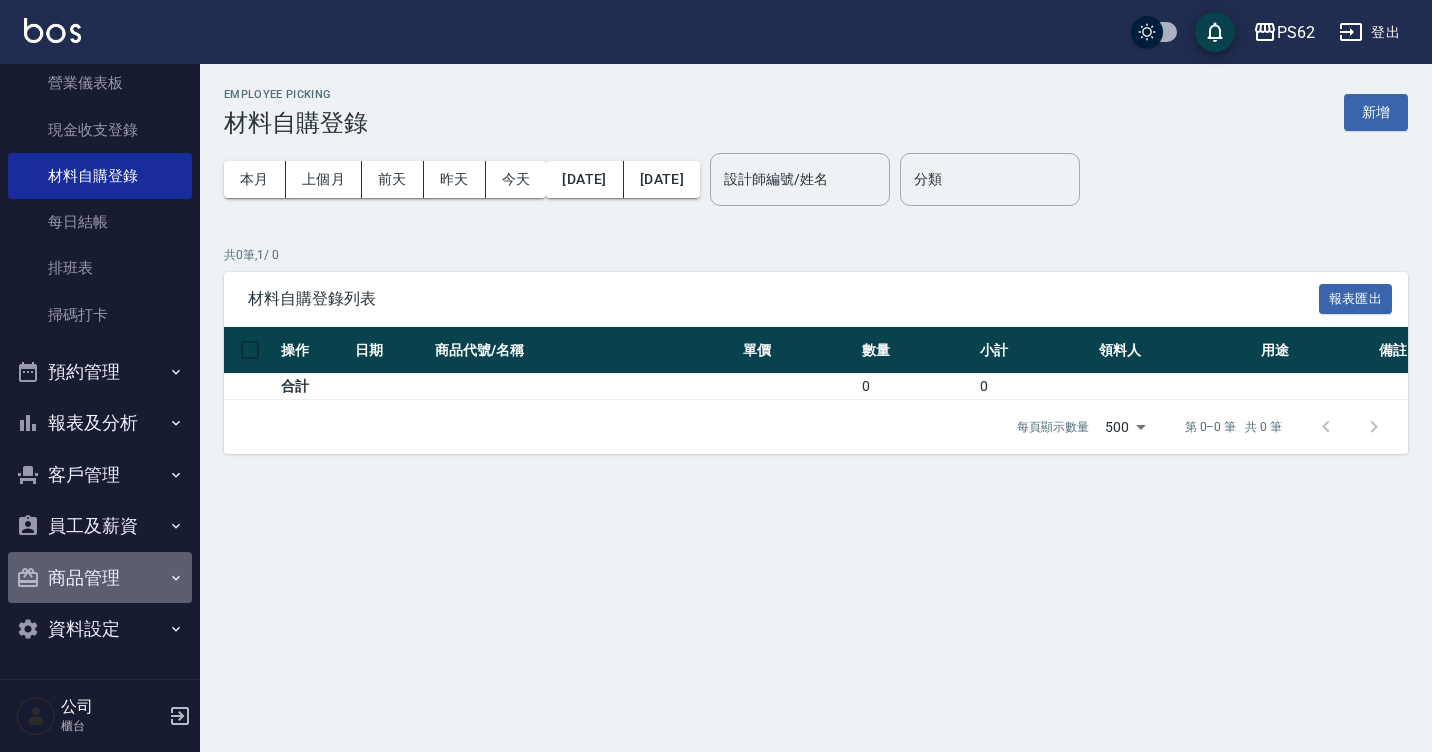 click on "商品管理" at bounding box center [100, 578] 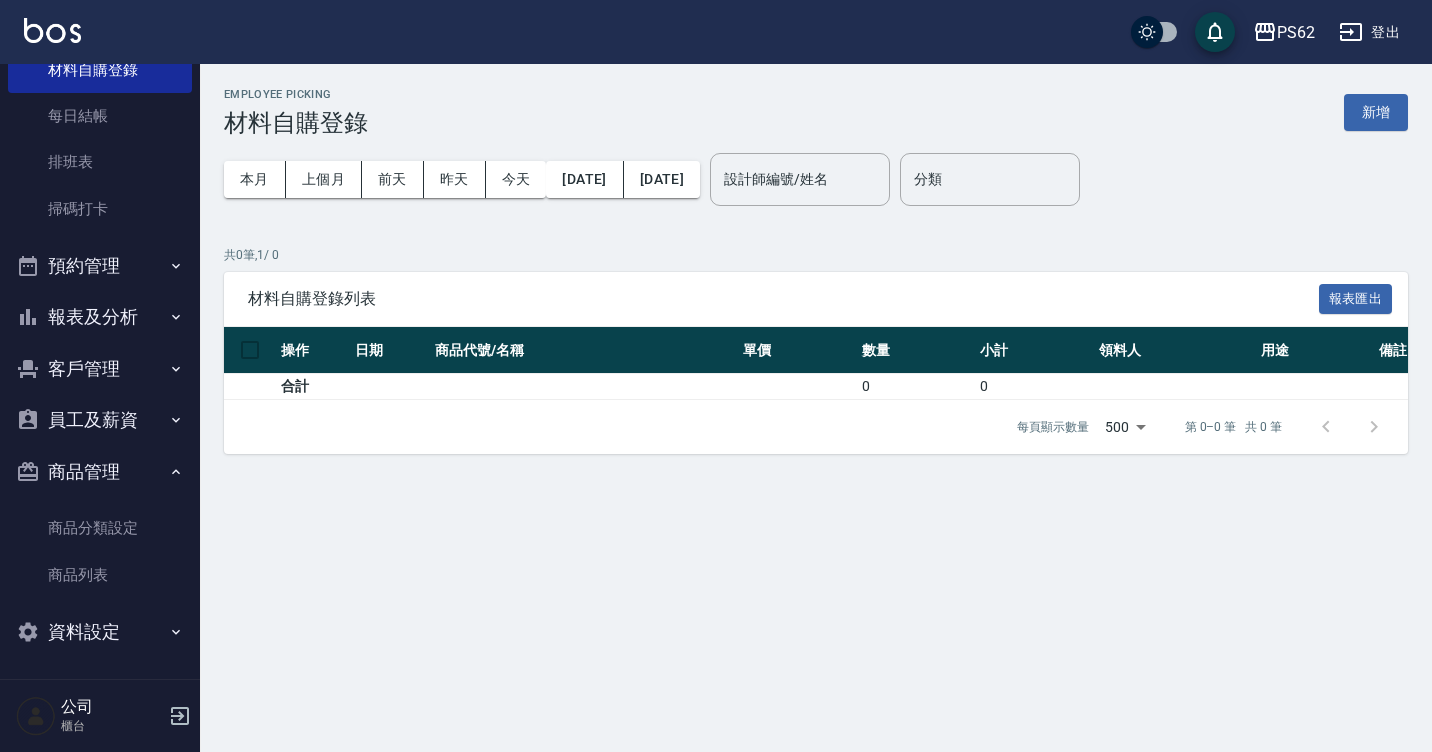 scroll, scrollTop: 318, scrollLeft: 0, axis: vertical 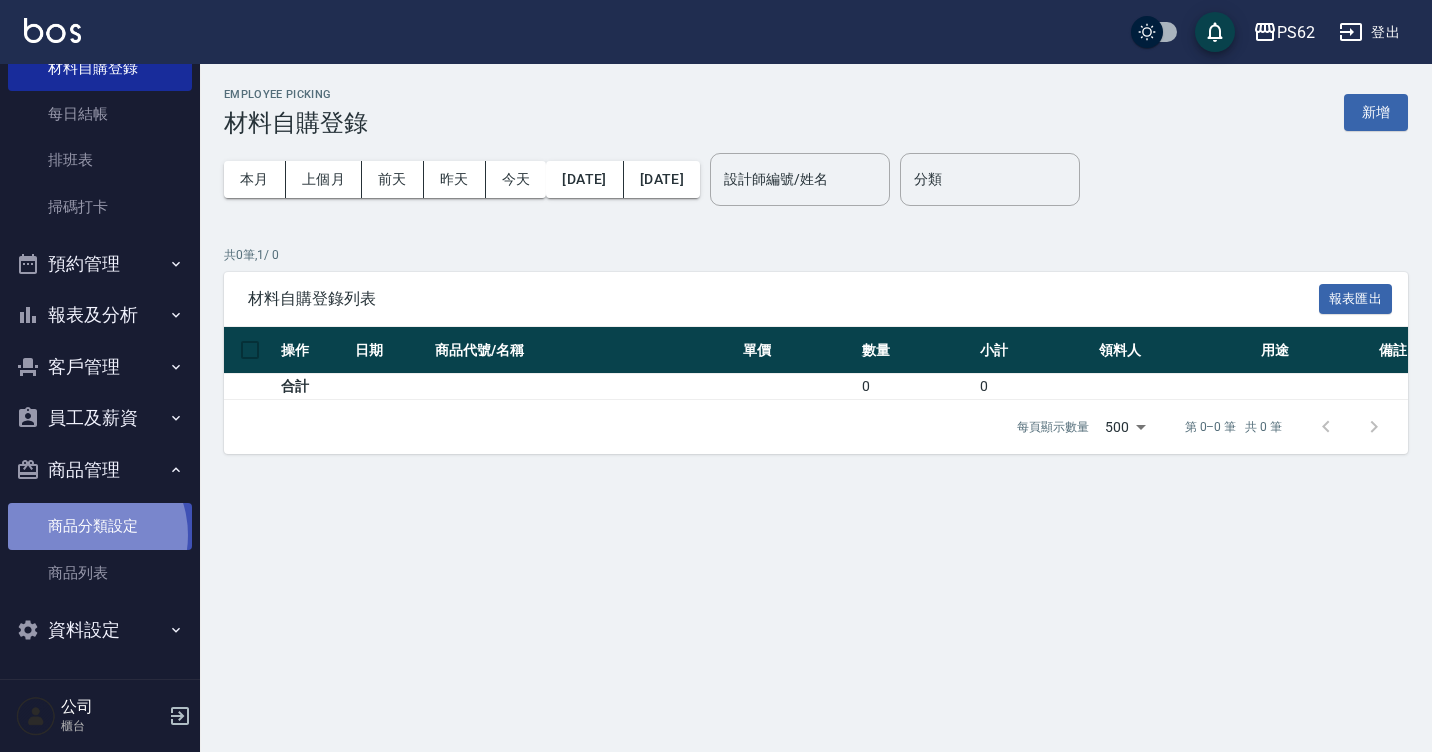 click on "商品分類設定" at bounding box center [100, 526] 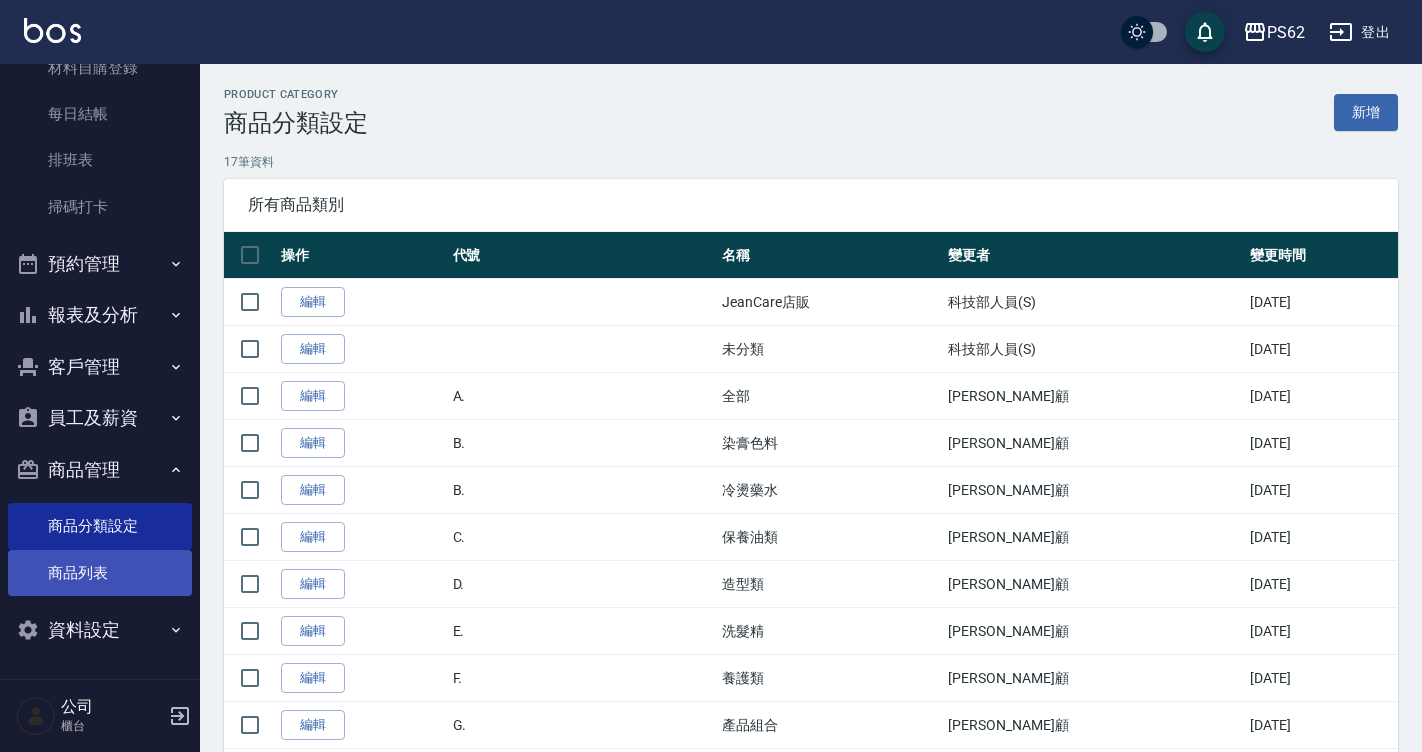 click on "商品列表" at bounding box center [100, 573] 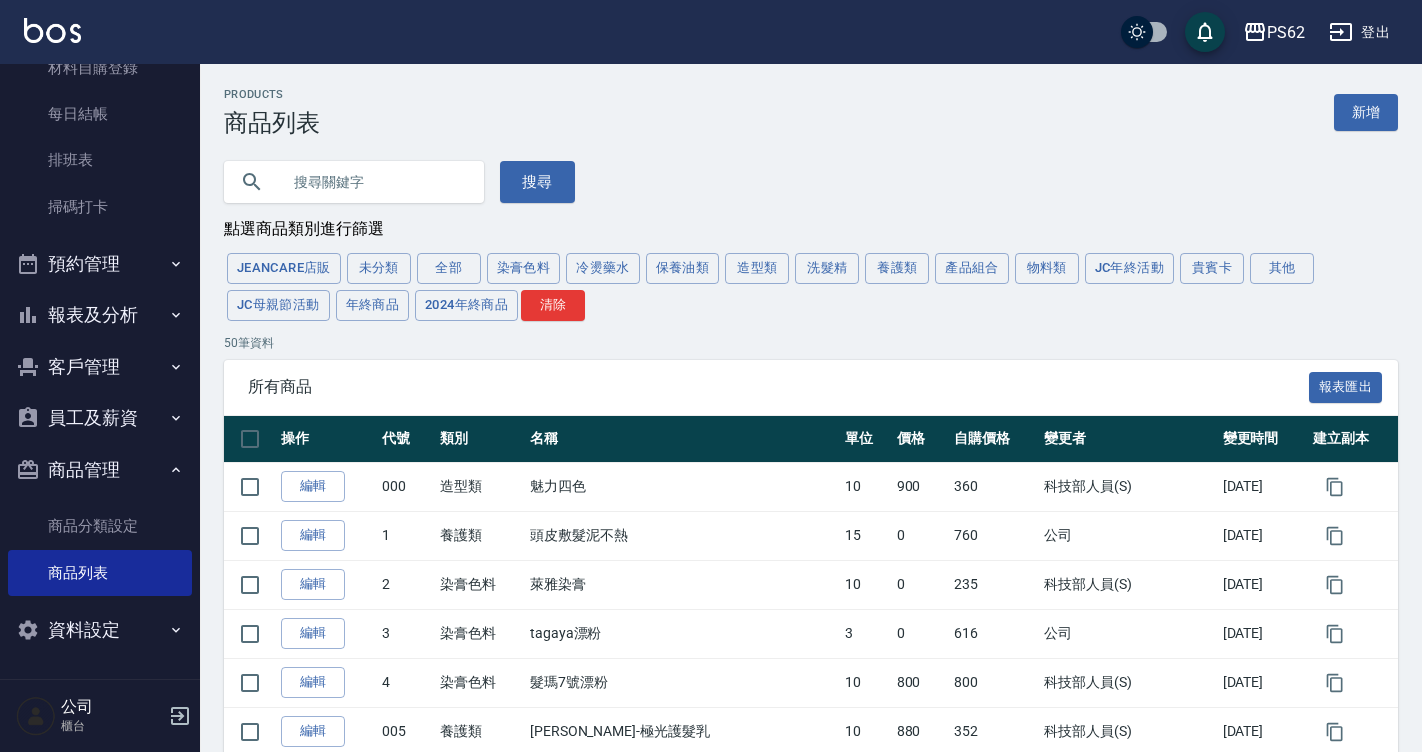 click at bounding box center (374, 182) 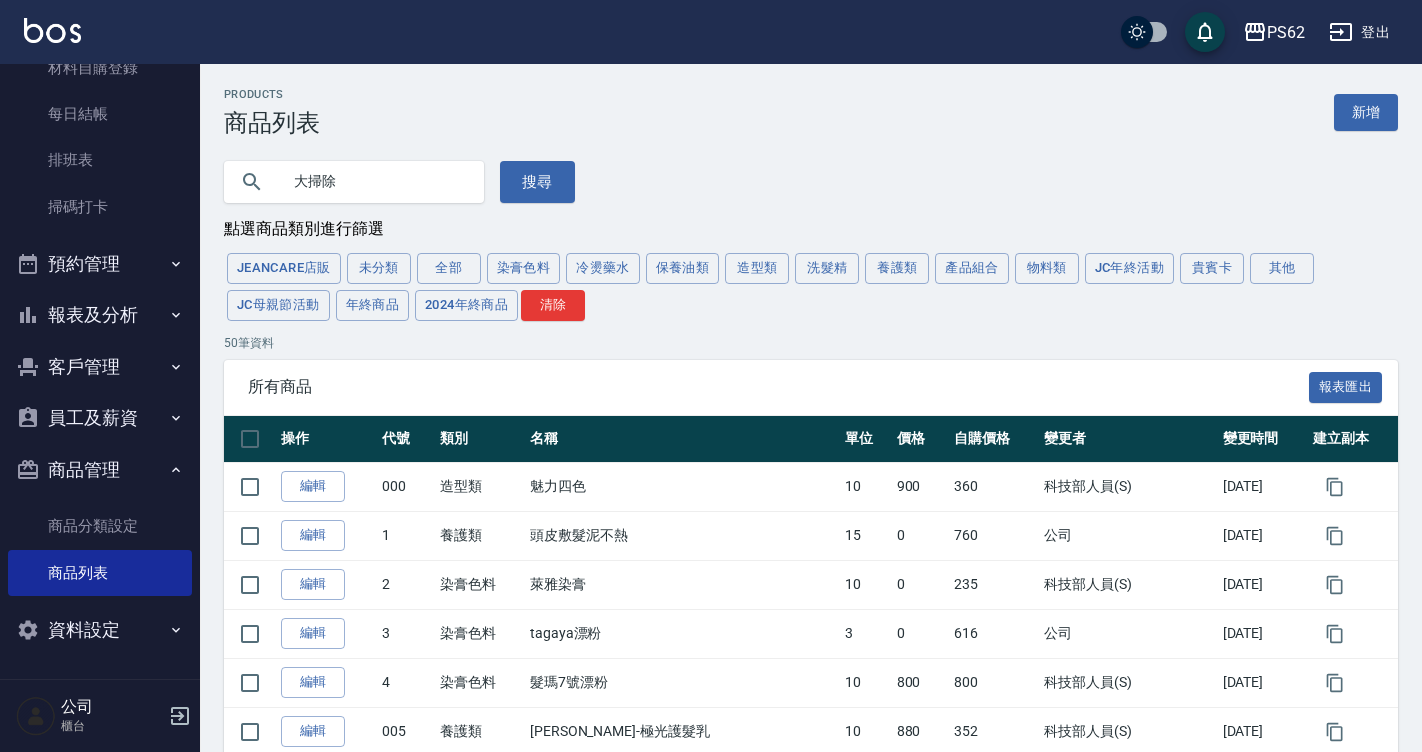type on "大掃除" 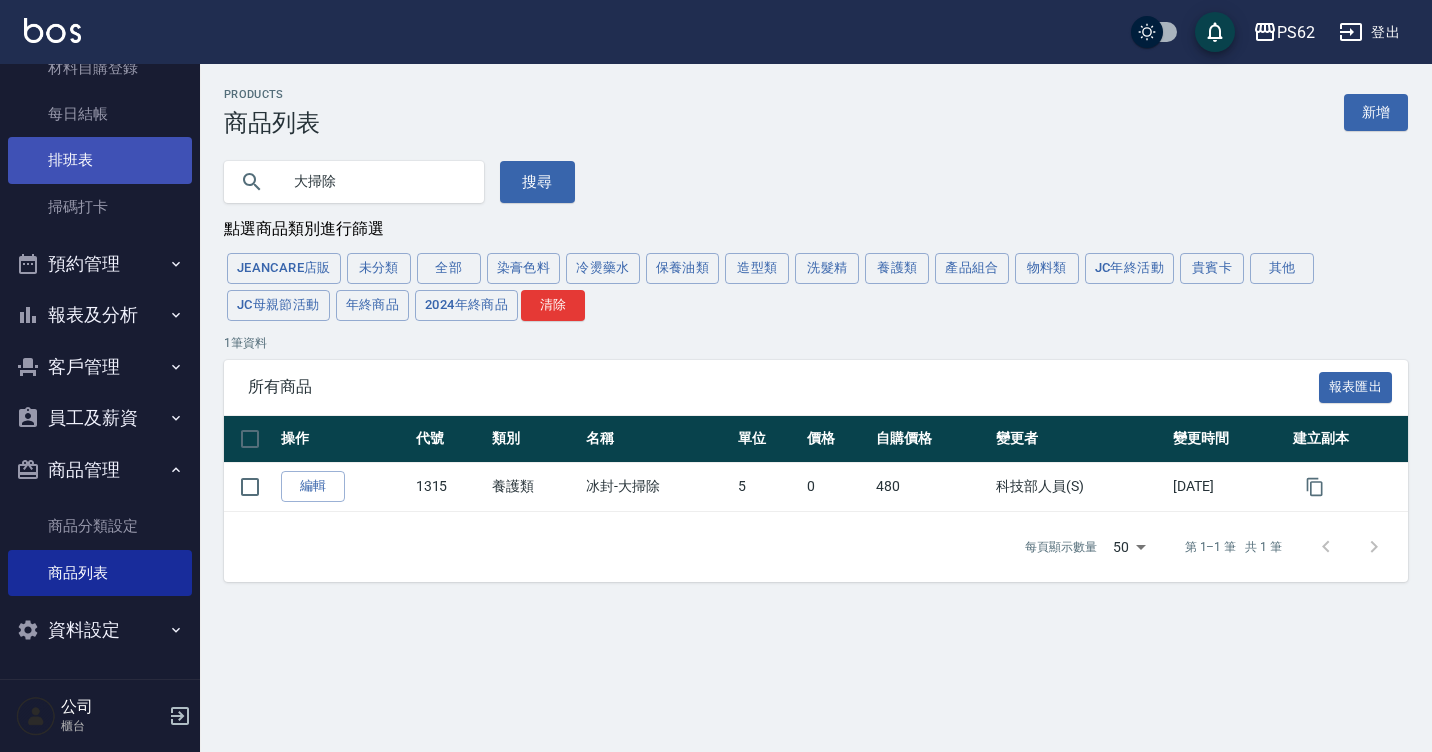 click on "排班表" at bounding box center (100, 160) 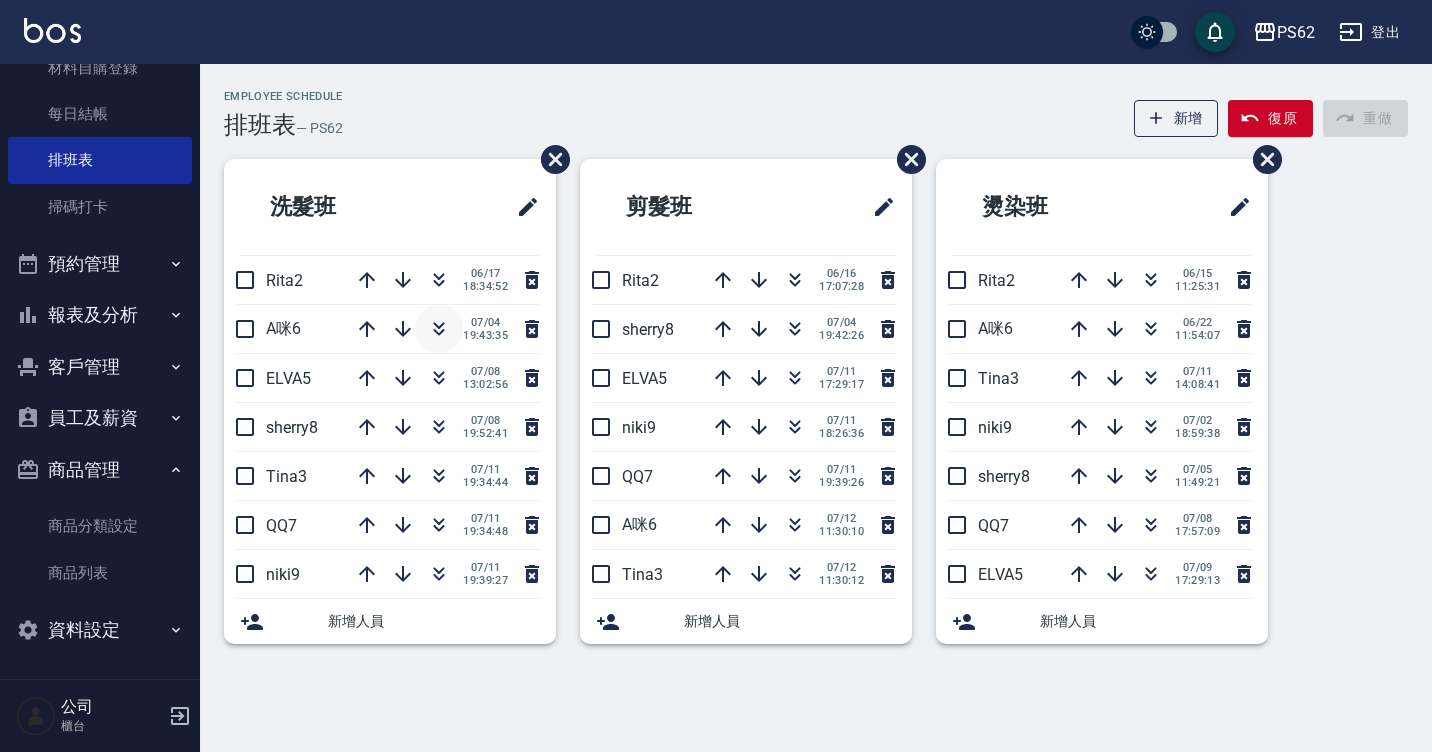 click at bounding box center [439, 329] 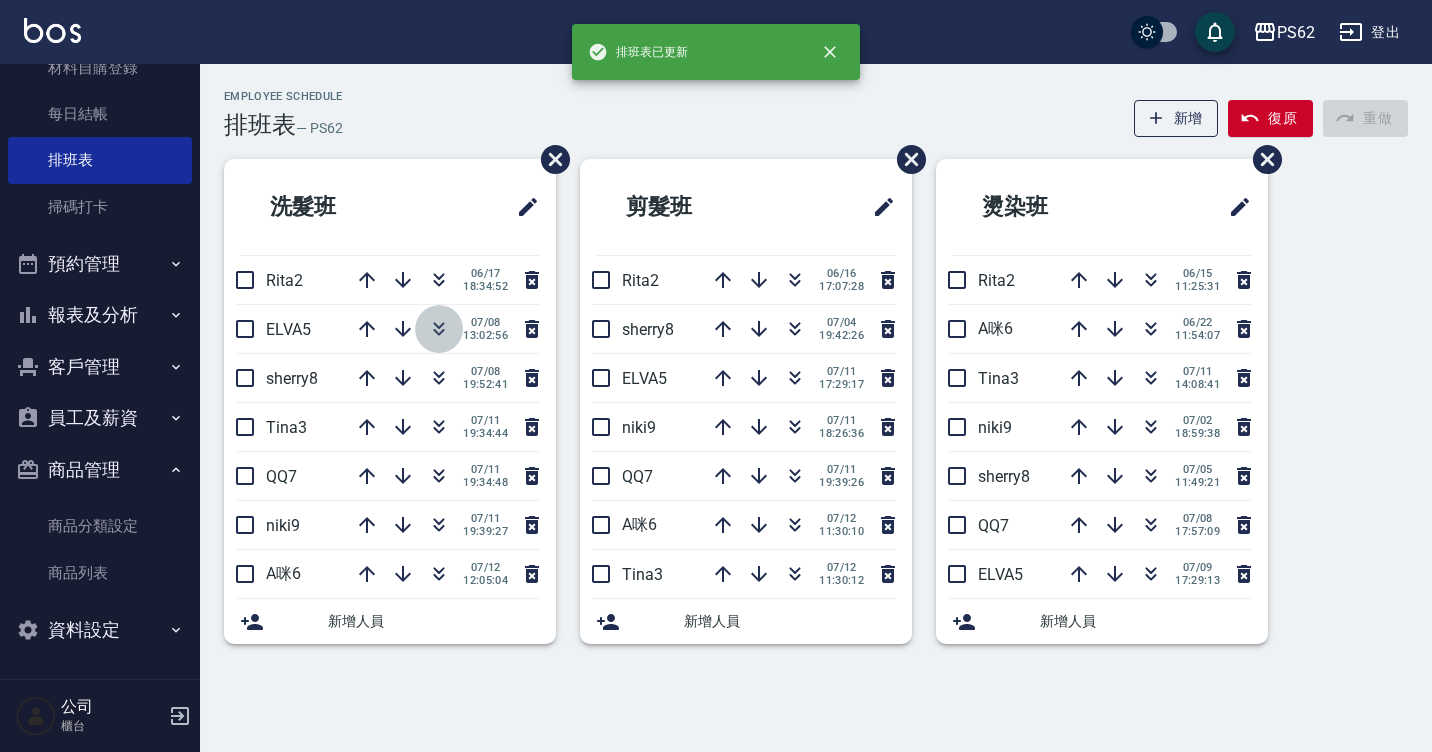 click 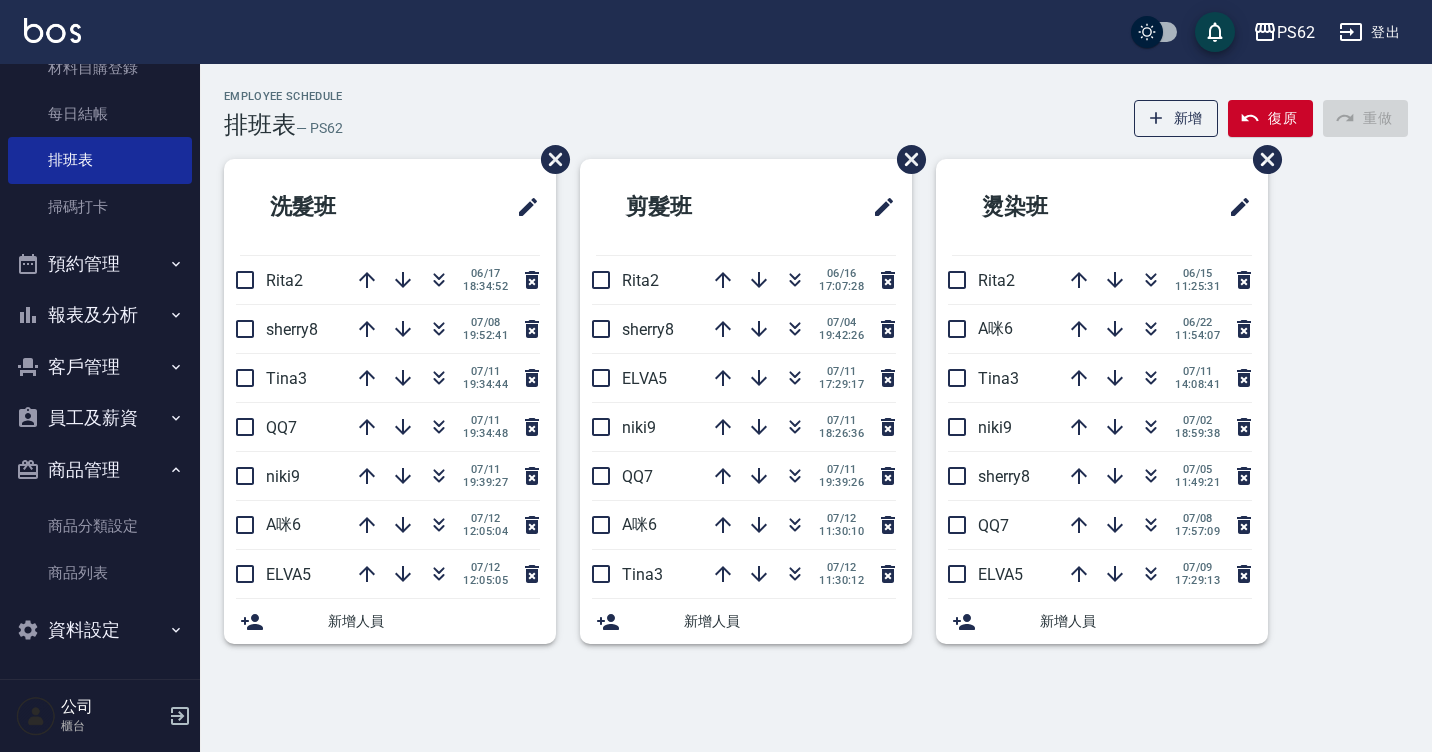 click 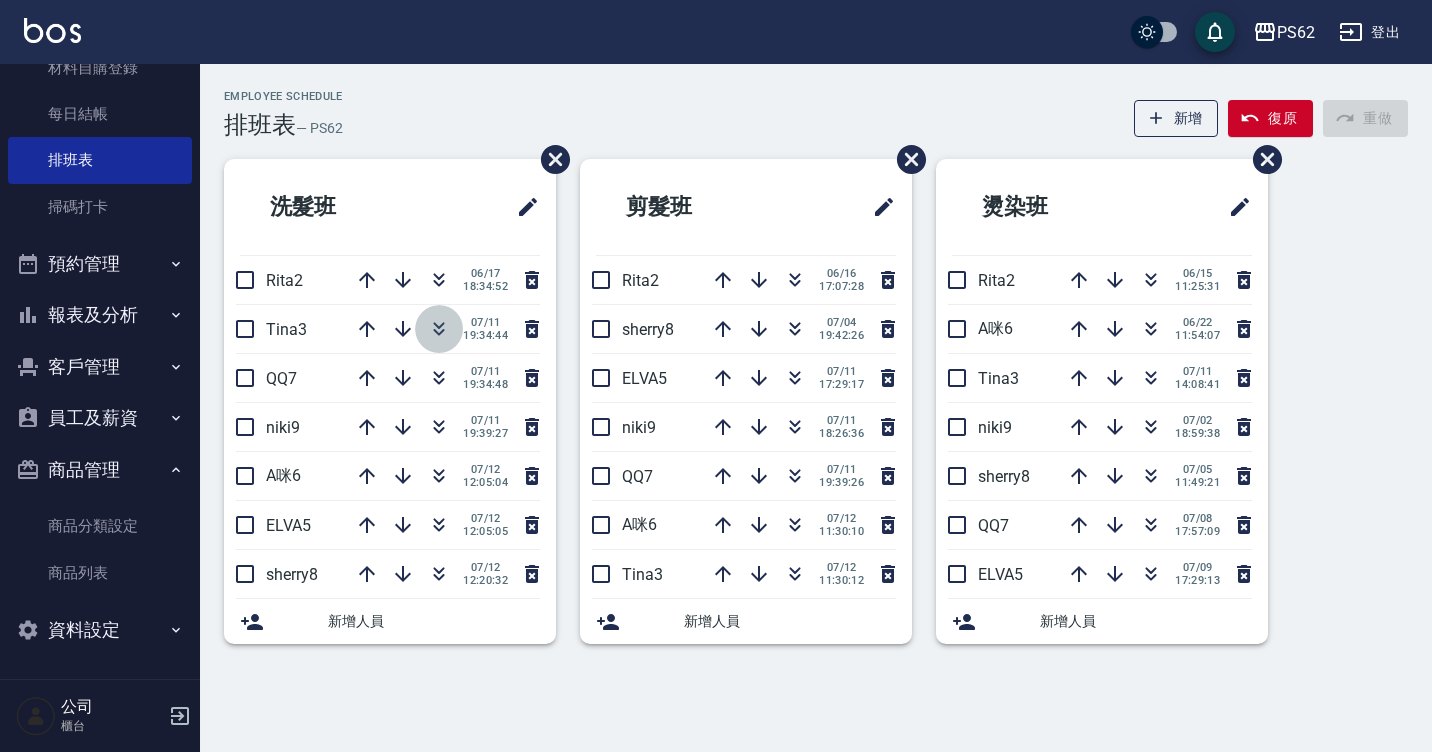 click 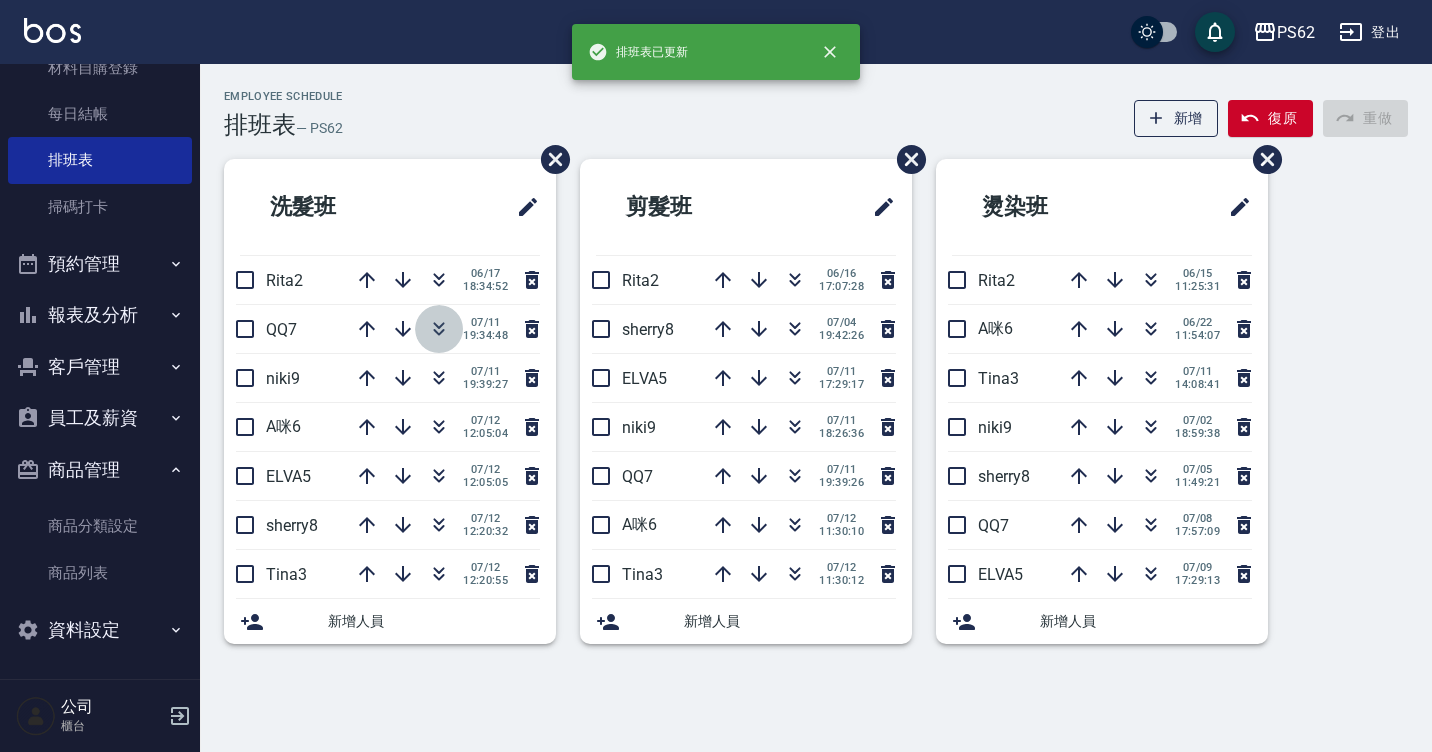 click 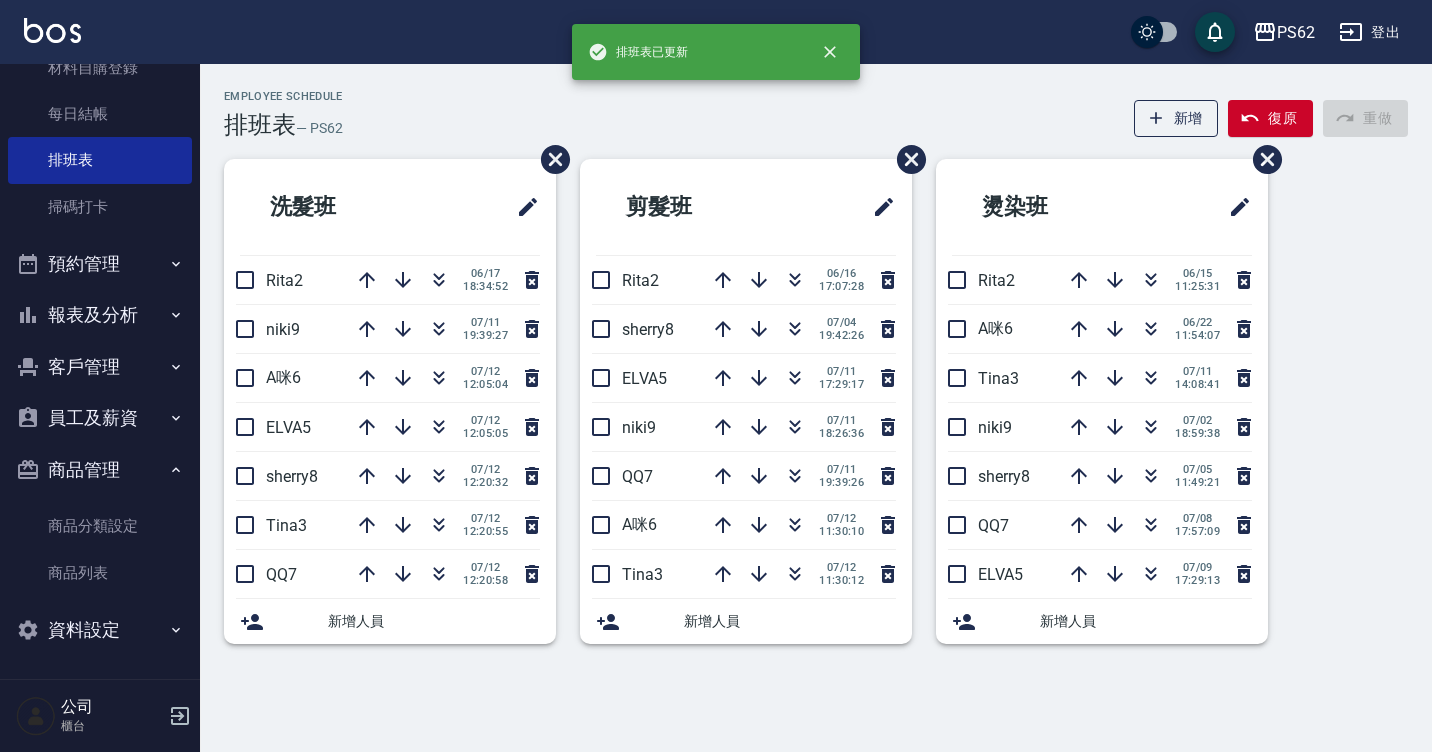 click 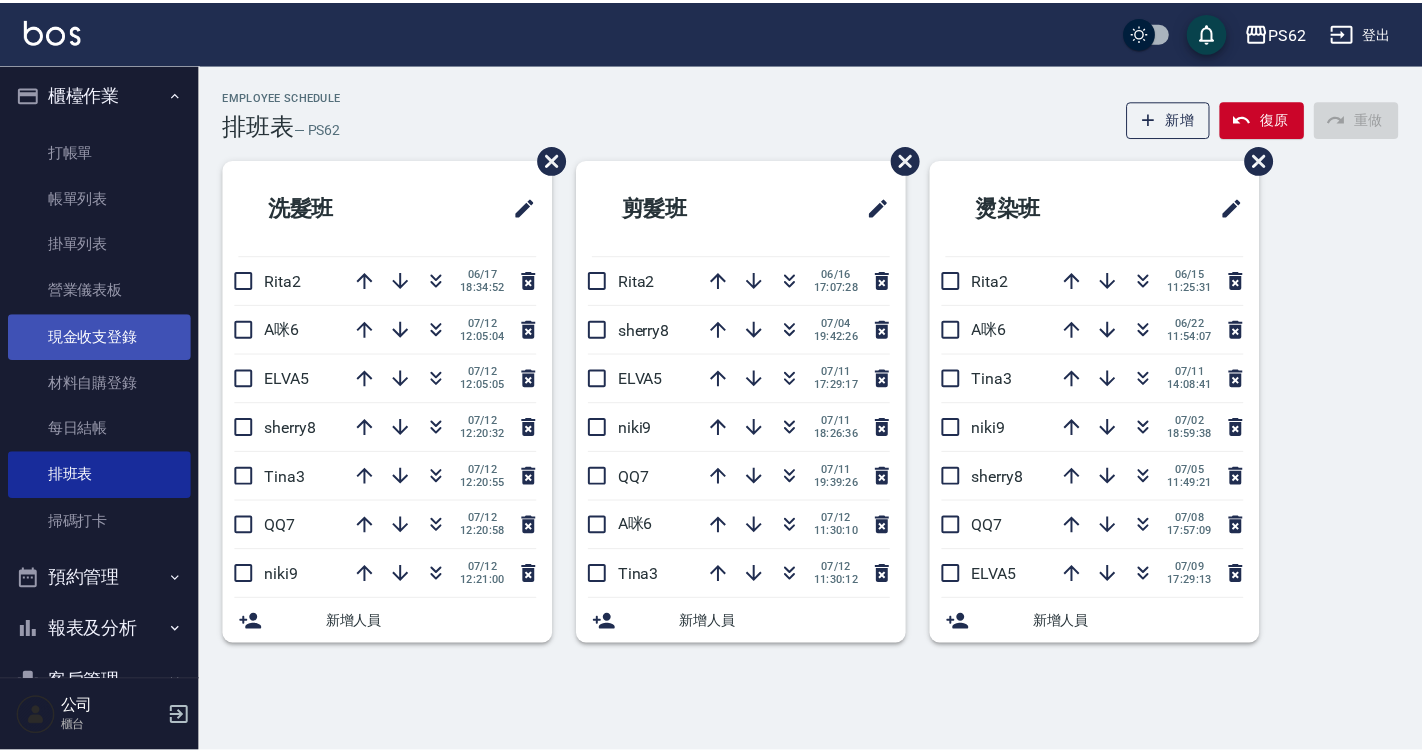 scroll, scrollTop: 0, scrollLeft: 0, axis: both 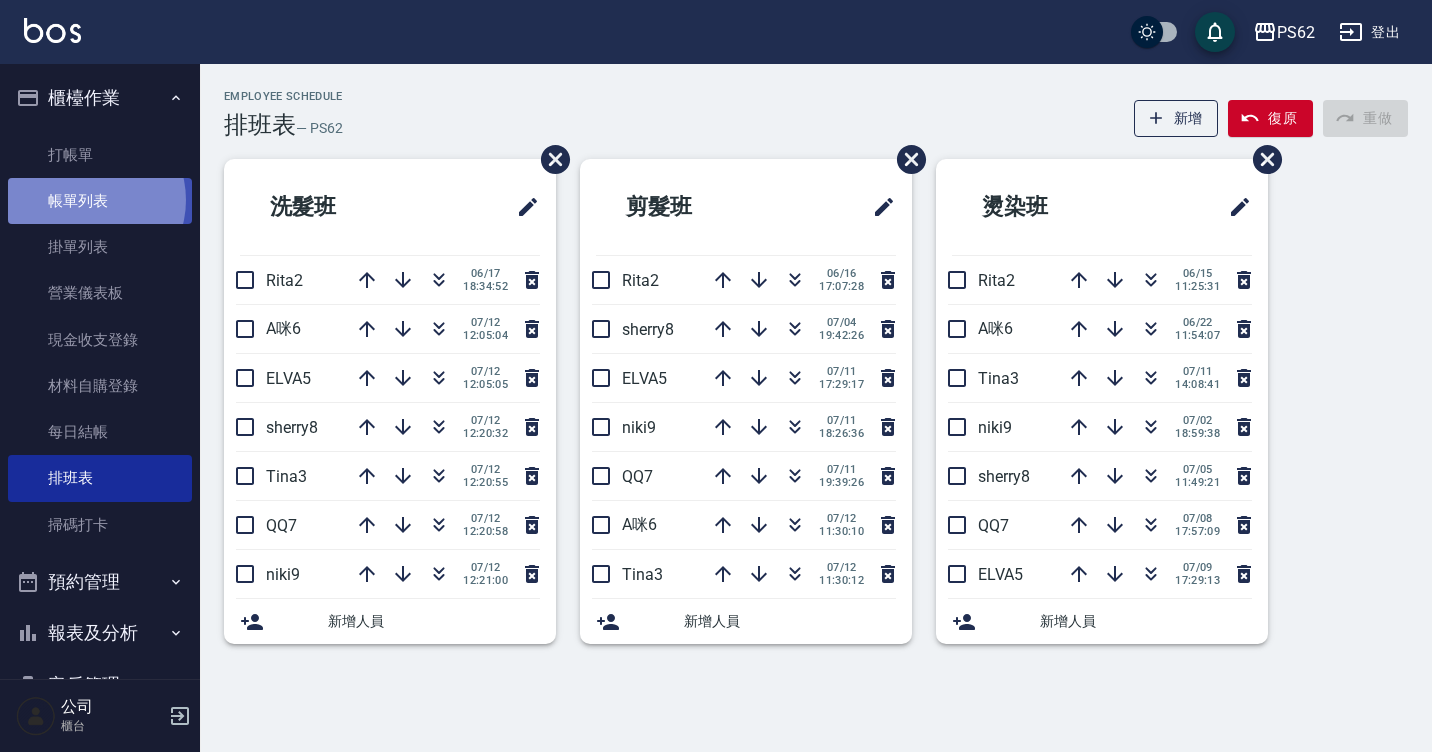 click on "帳單列表" at bounding box center [100, 201] 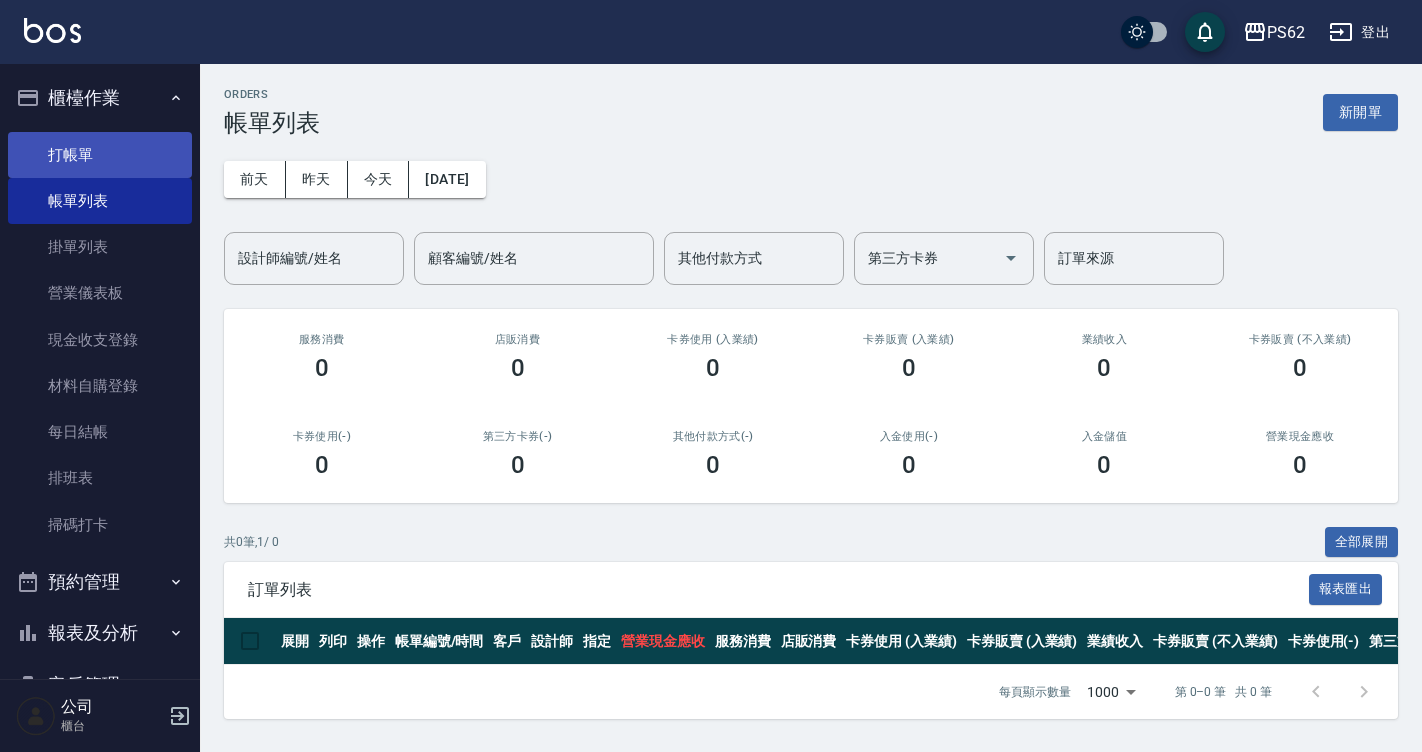 click on "打帳單" at bounding box center (100, 155) 